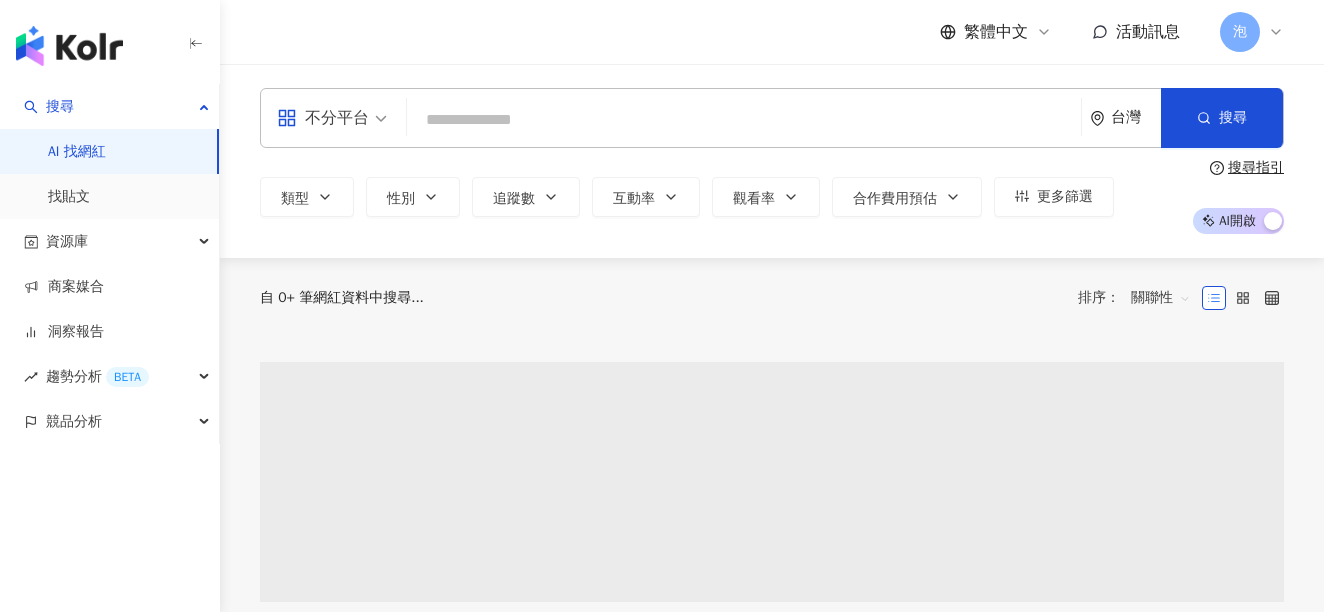 scroll, scrollTop: 0, scrollLeft: 0, axis: both 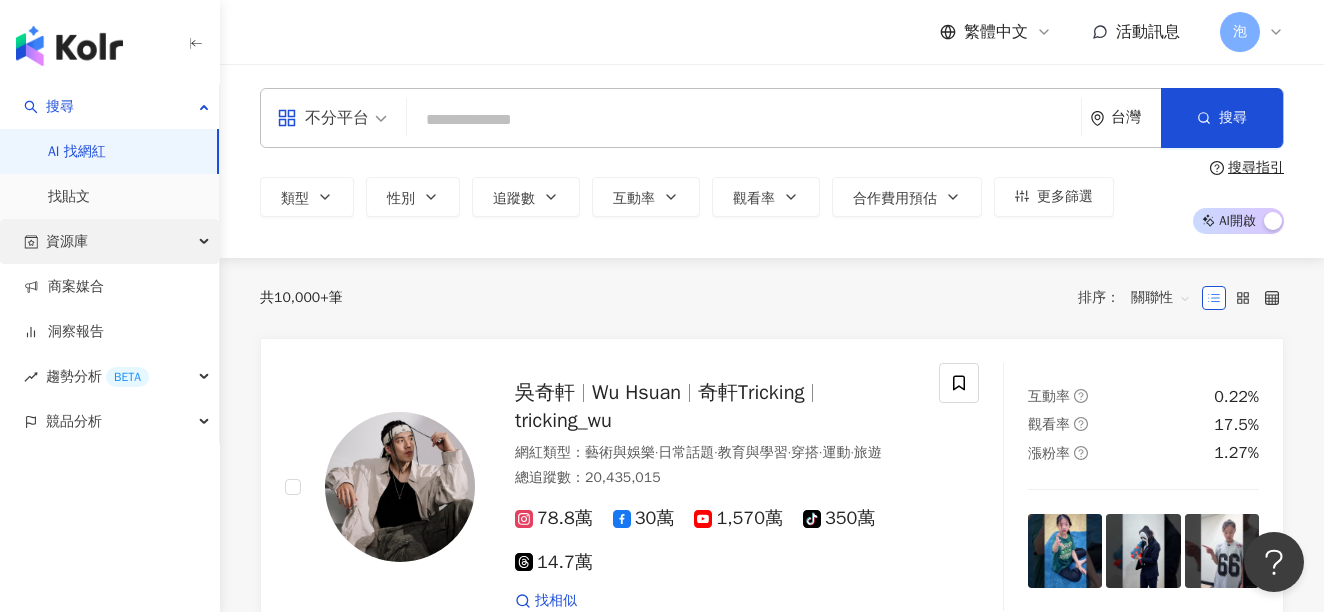 click on "資源庫" at bounding box center [109, 241] 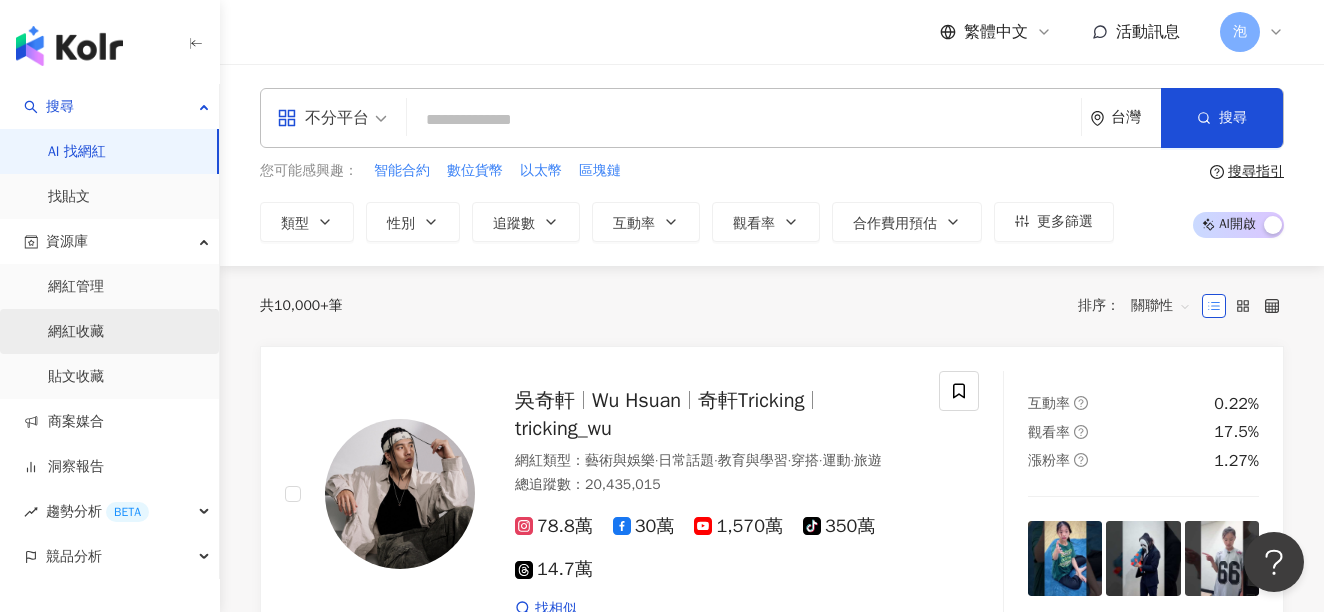 click on "網紅收藏" at bounding box center [76, 332] 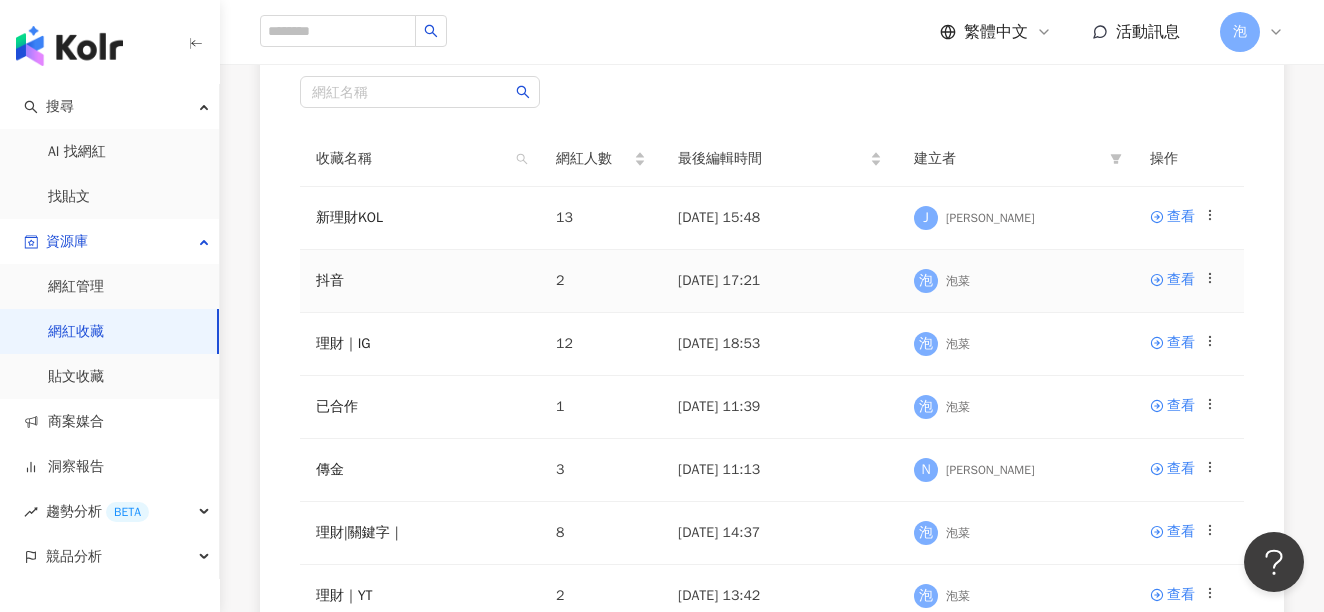 scroll, scrollTop: 169, scrollLeft: 0, axis: vertical 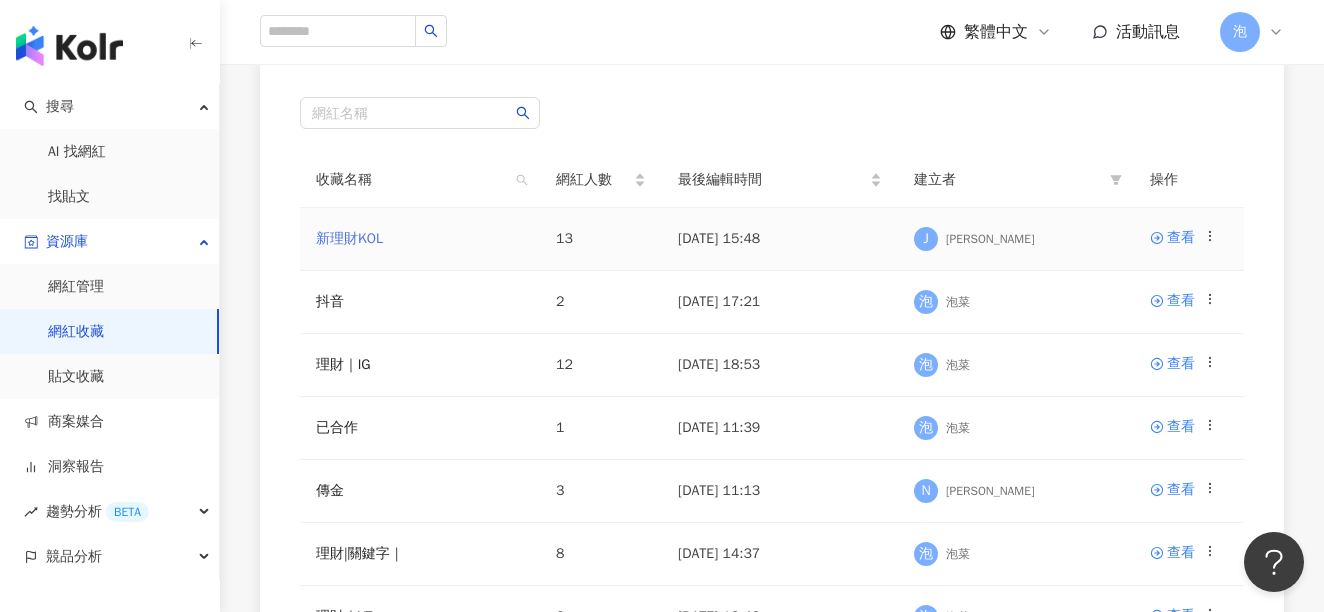 click on "新理財KOL" at bounding box center [349, 238] 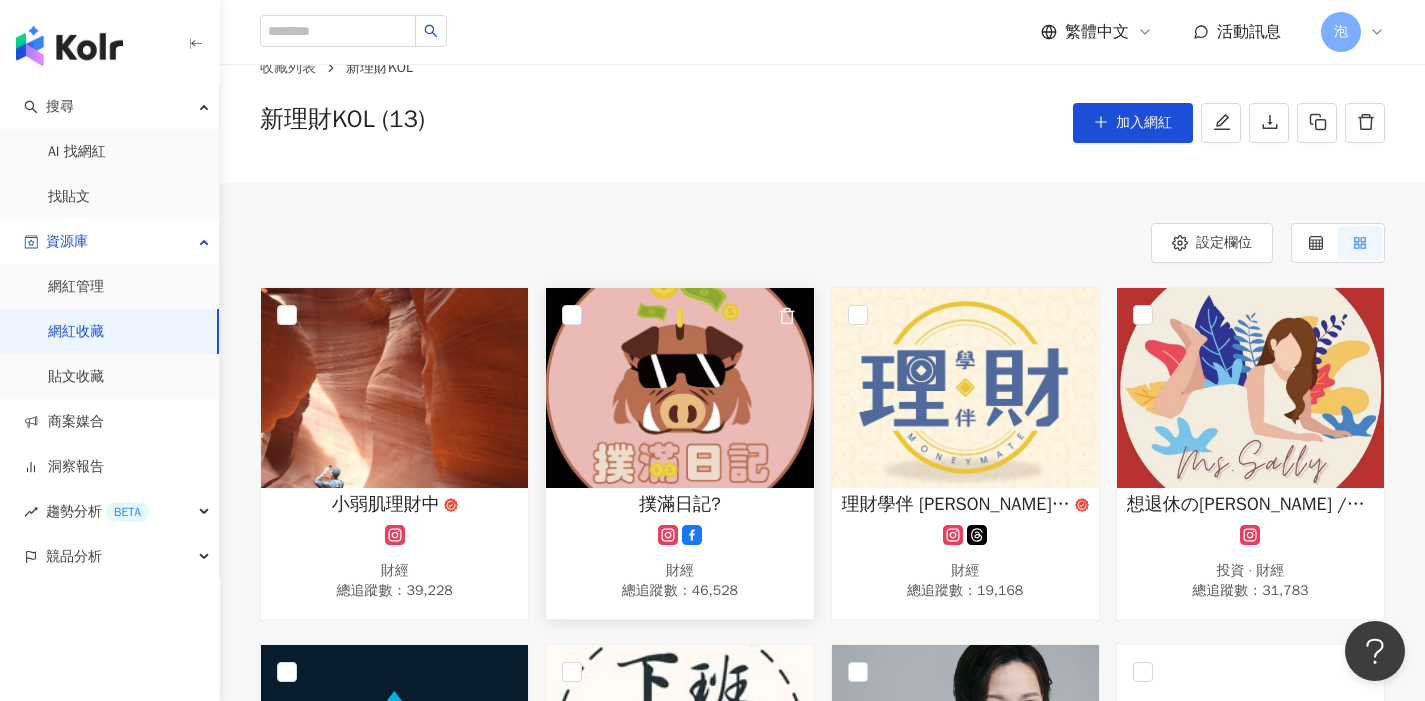 scroll, scrollTop: 226, scrollLeft: 0, axis: vertical 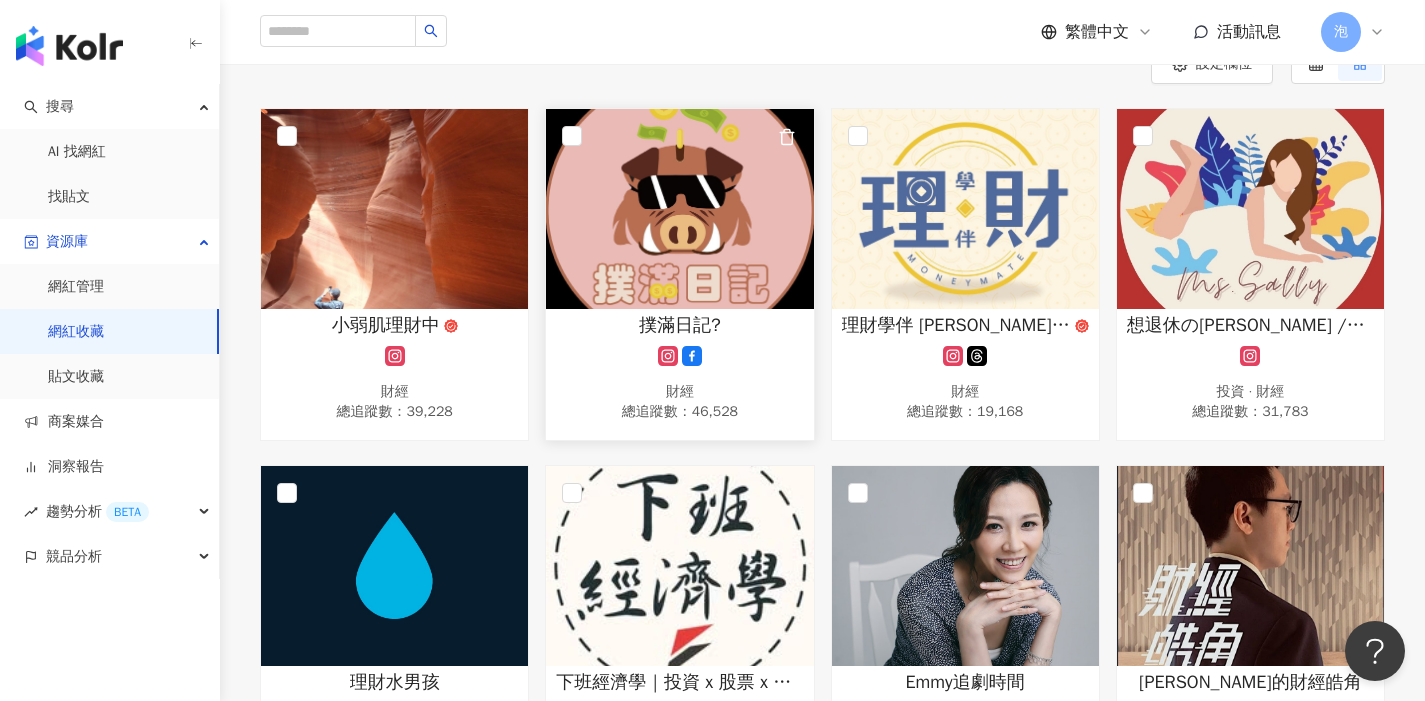 click at bounding box center [679, 209] 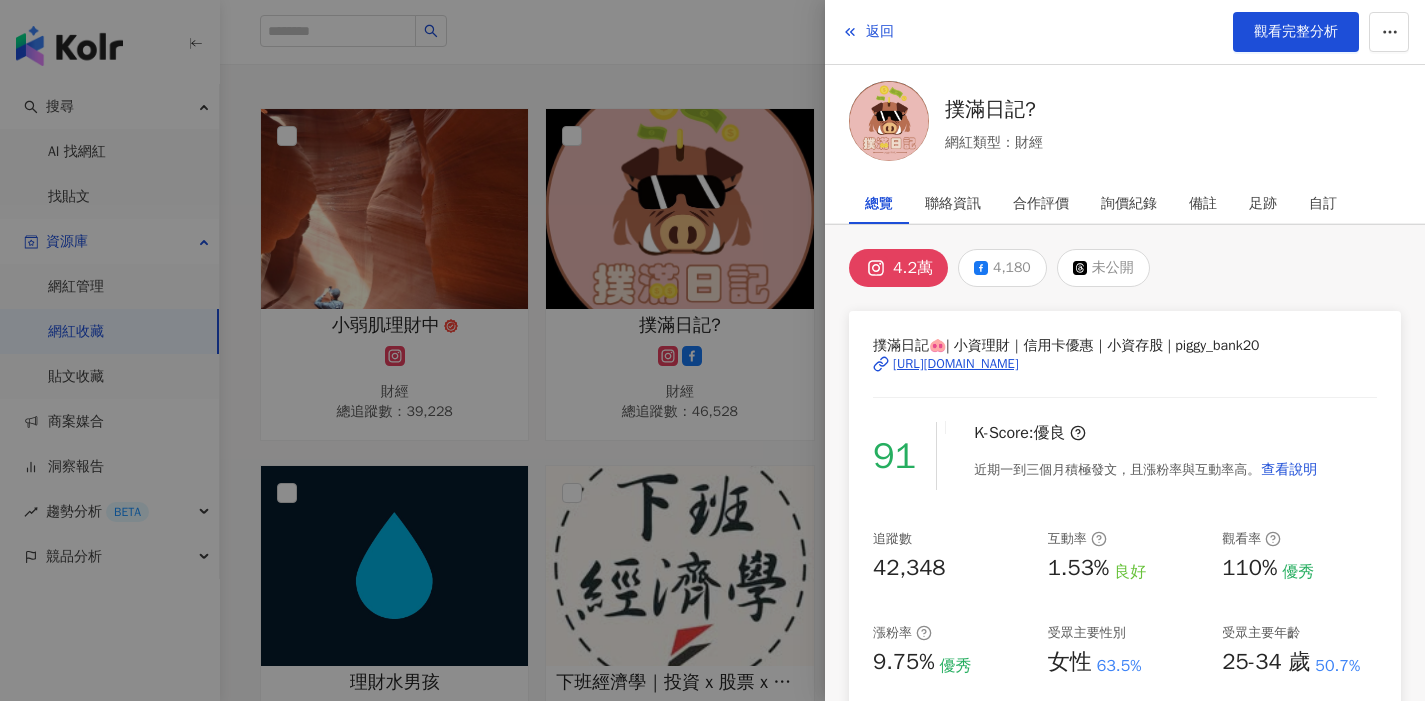 click on "https://www.instagram.com/piggy_bank20/" at bounding box center [956, 364] 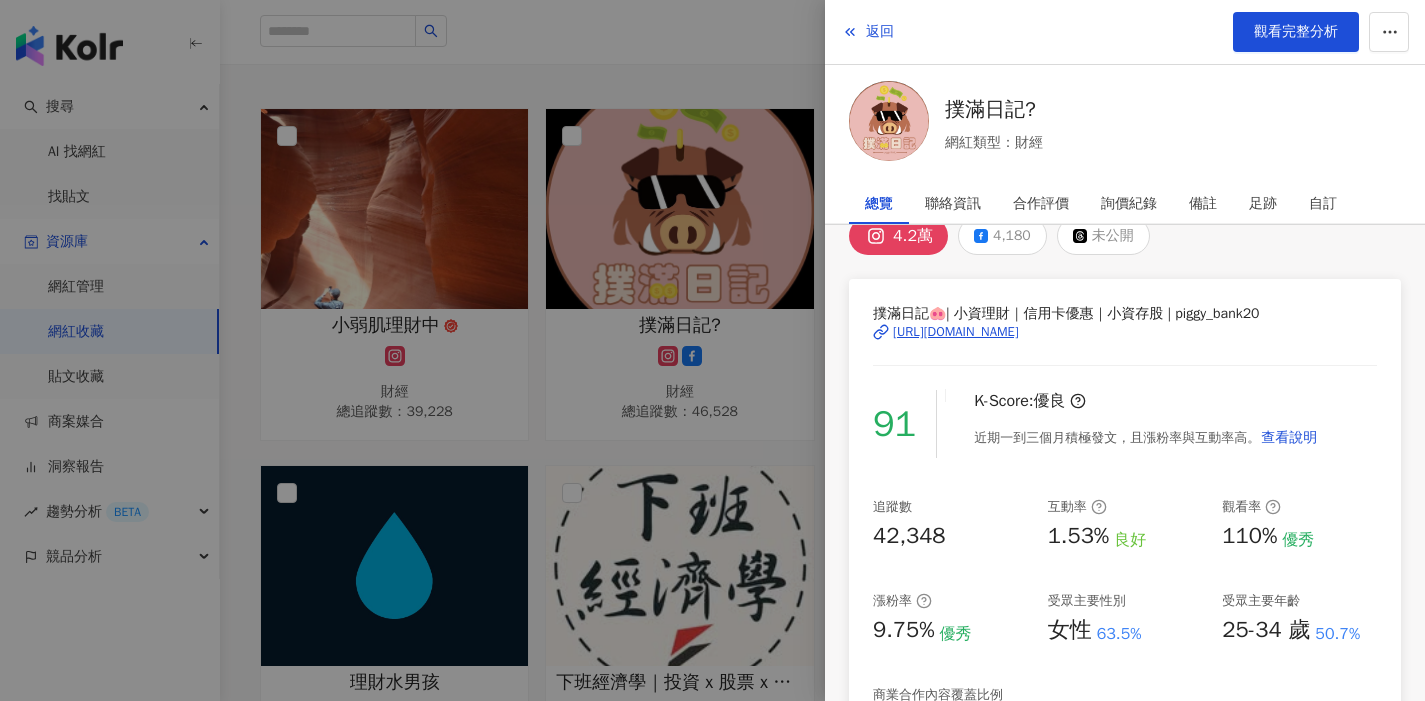 scroll, scrollTop: 0, scrollLeft: 0, axis: both 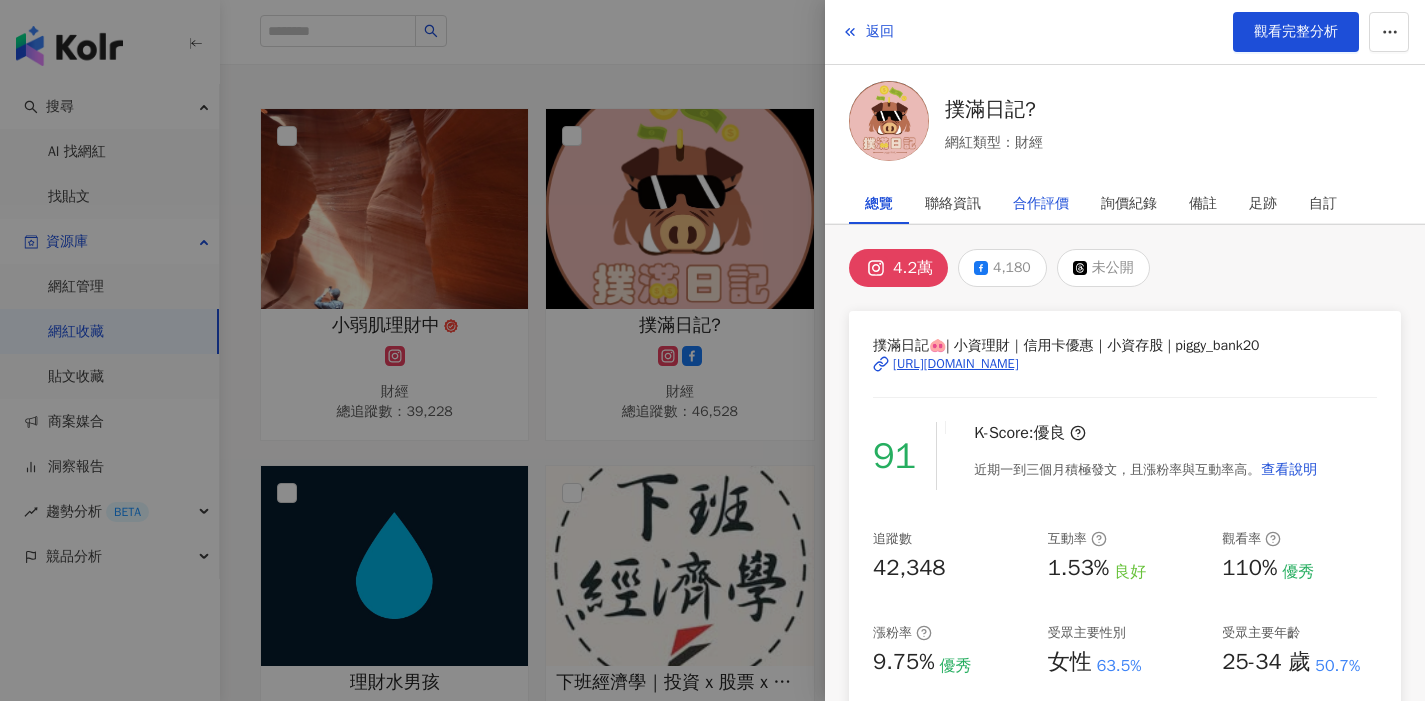click on "合作評價" at bounding box center [1041, 204] 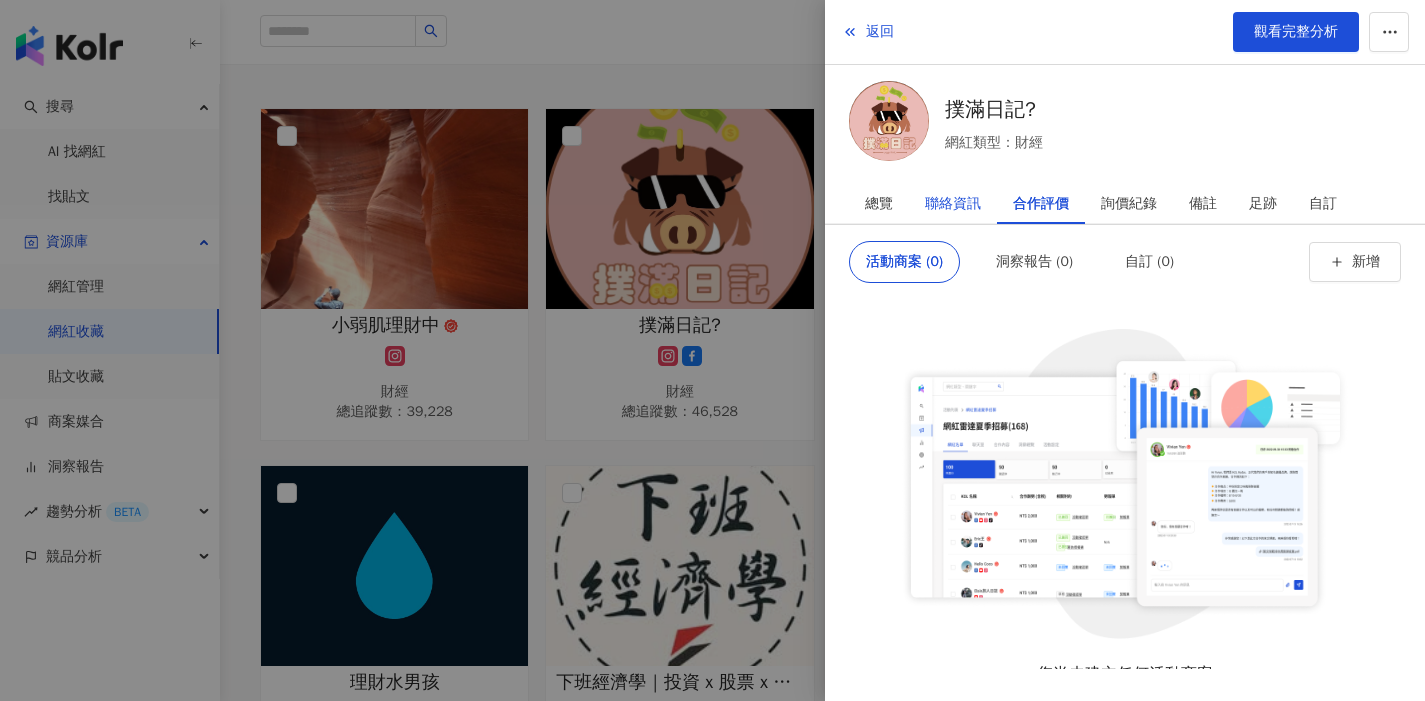 click on "聯絡資訊" at bounding box center [953, 204] 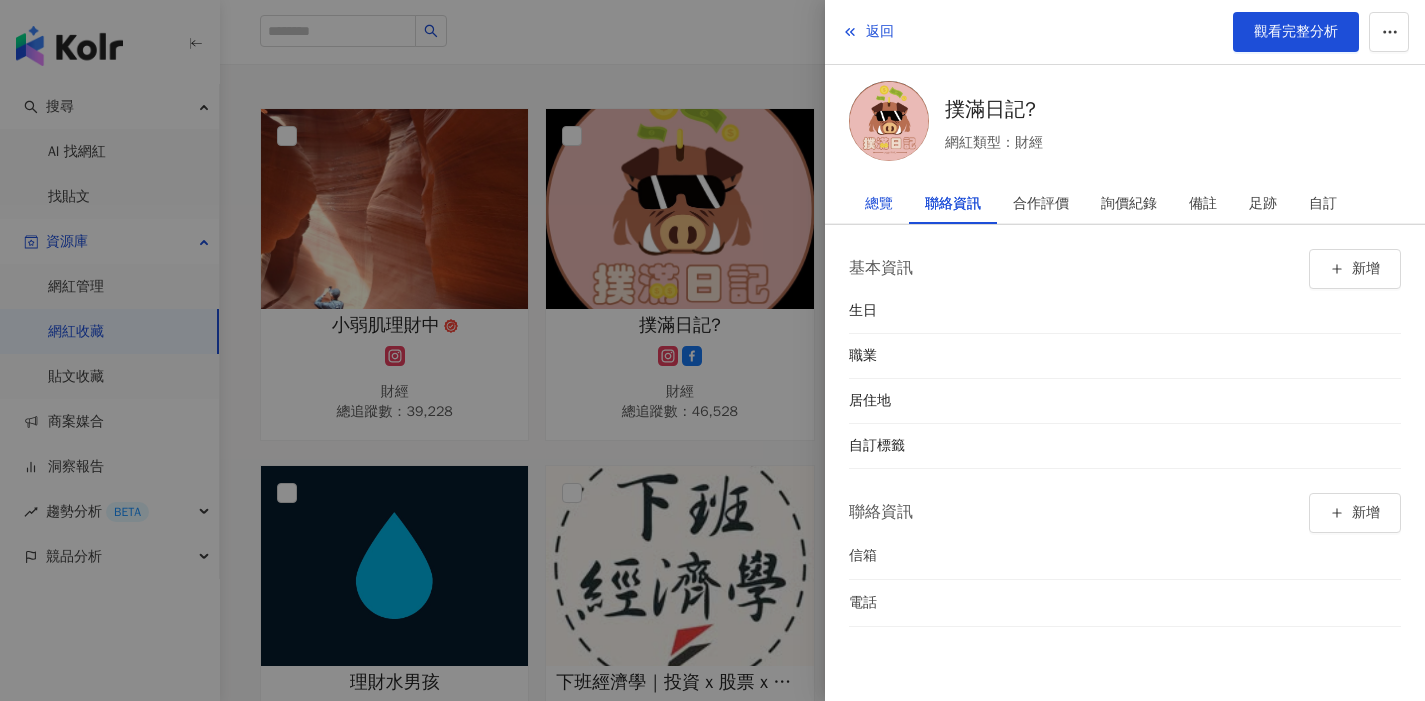 click on "總覽" at bounding box center (879, 204) 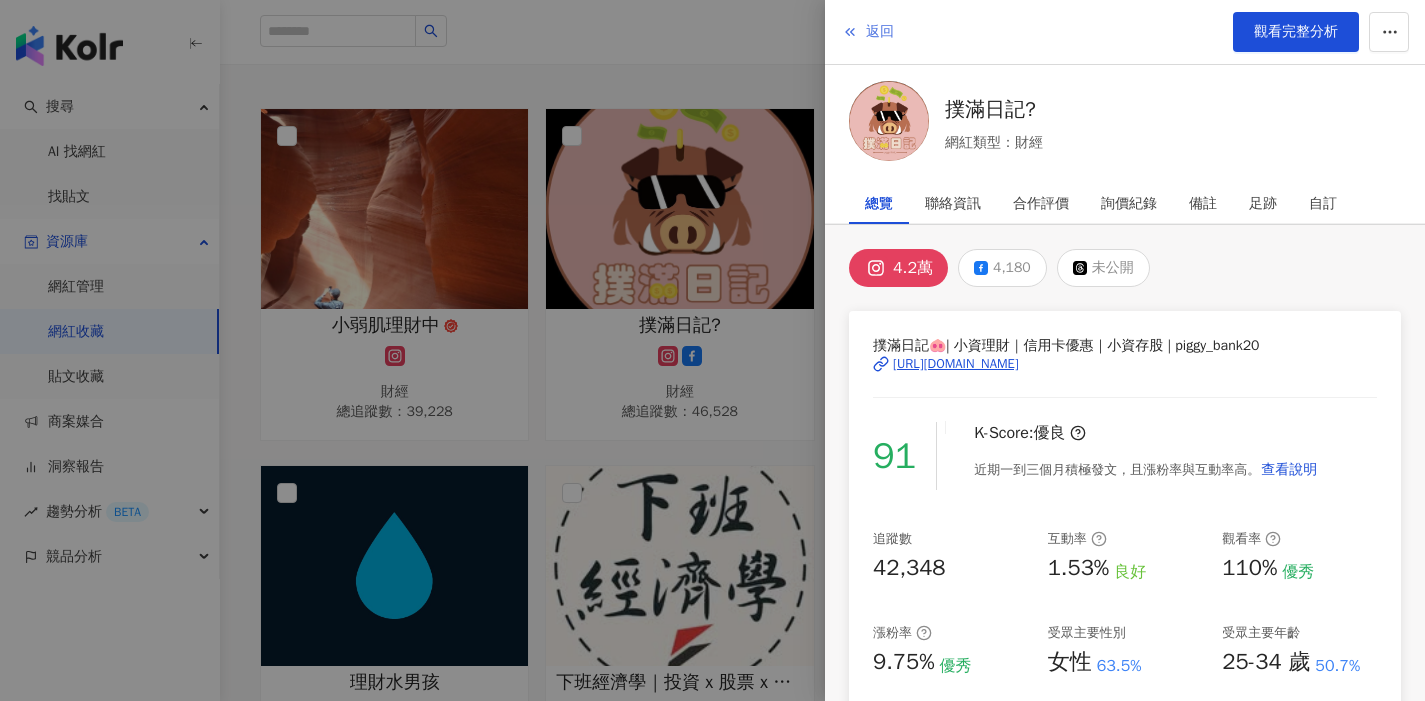 click on "返回" at bounding box center [880, 32] 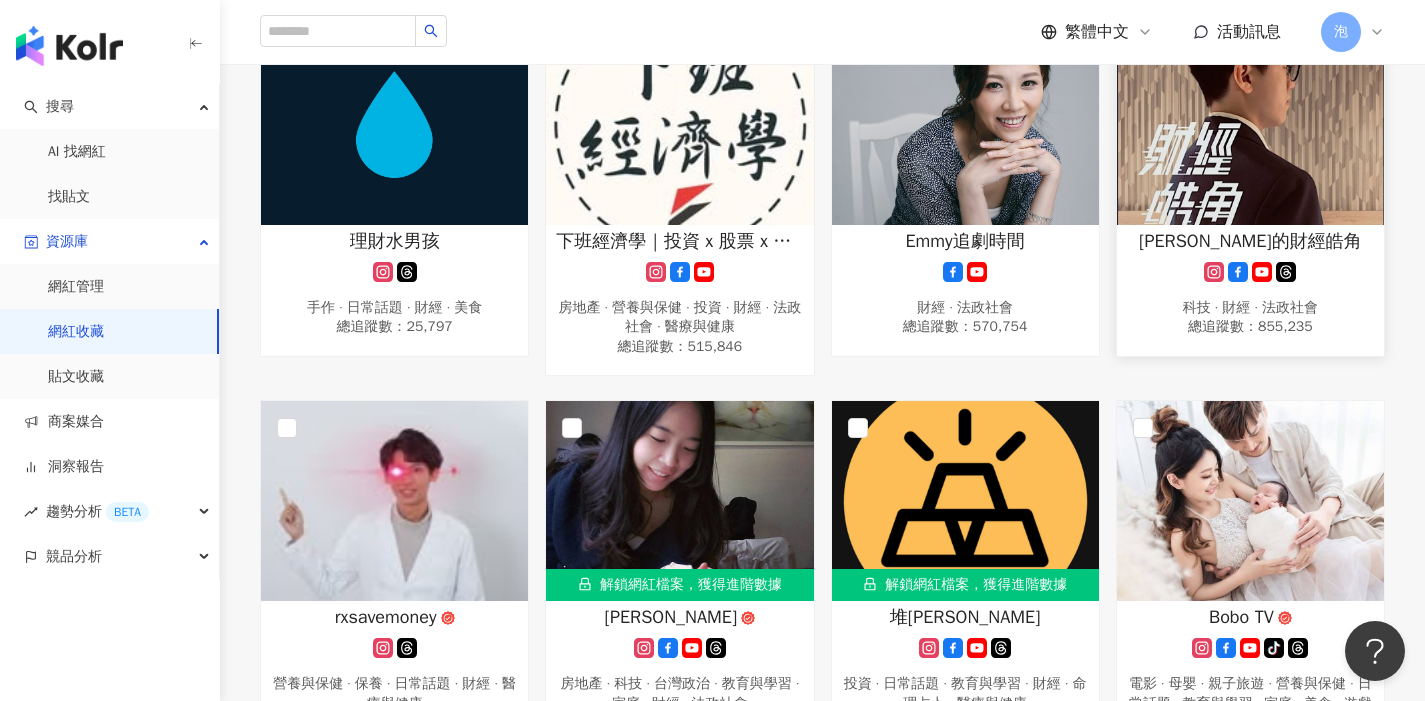 scroll, scrollTop: 669, scrollLeft: 0, axis: vertical 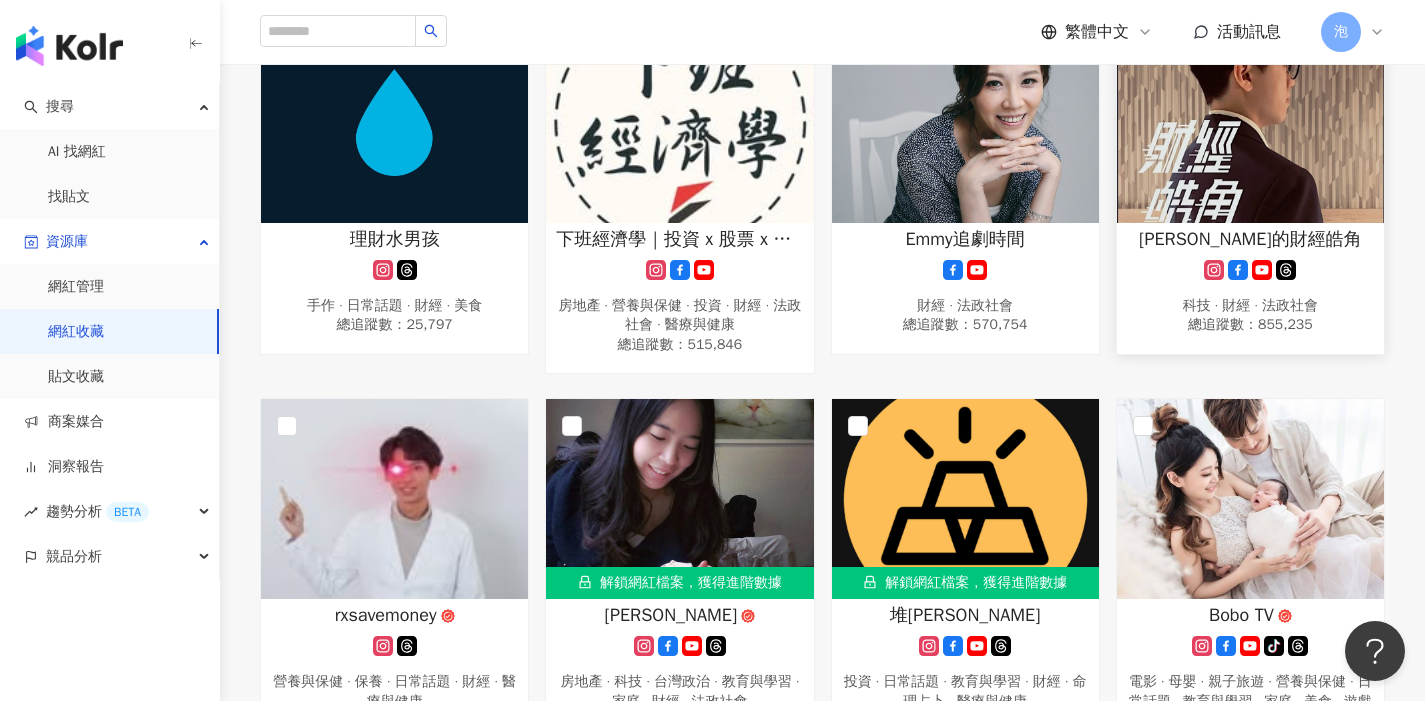 click at bounding box center (1250, 123) 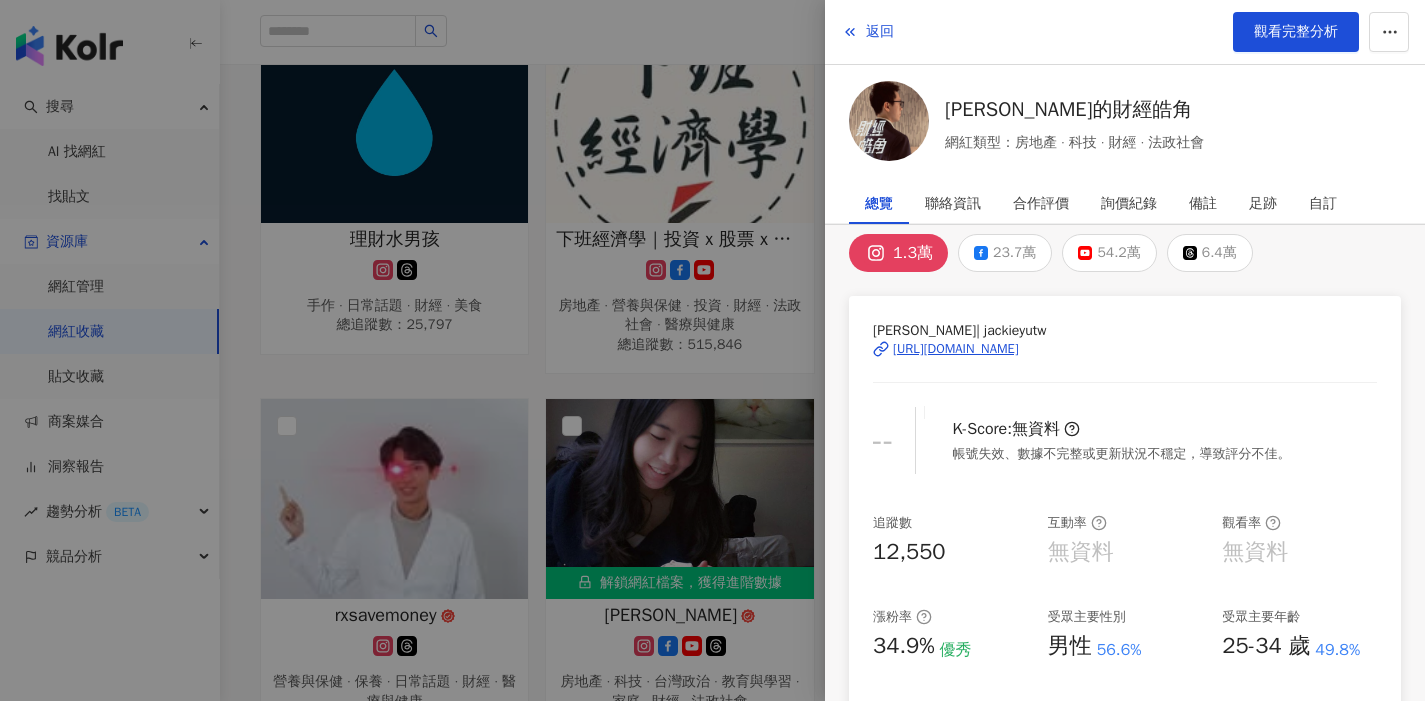 scroll, scrollTop: 0, scrollLeft: 0, axis: both 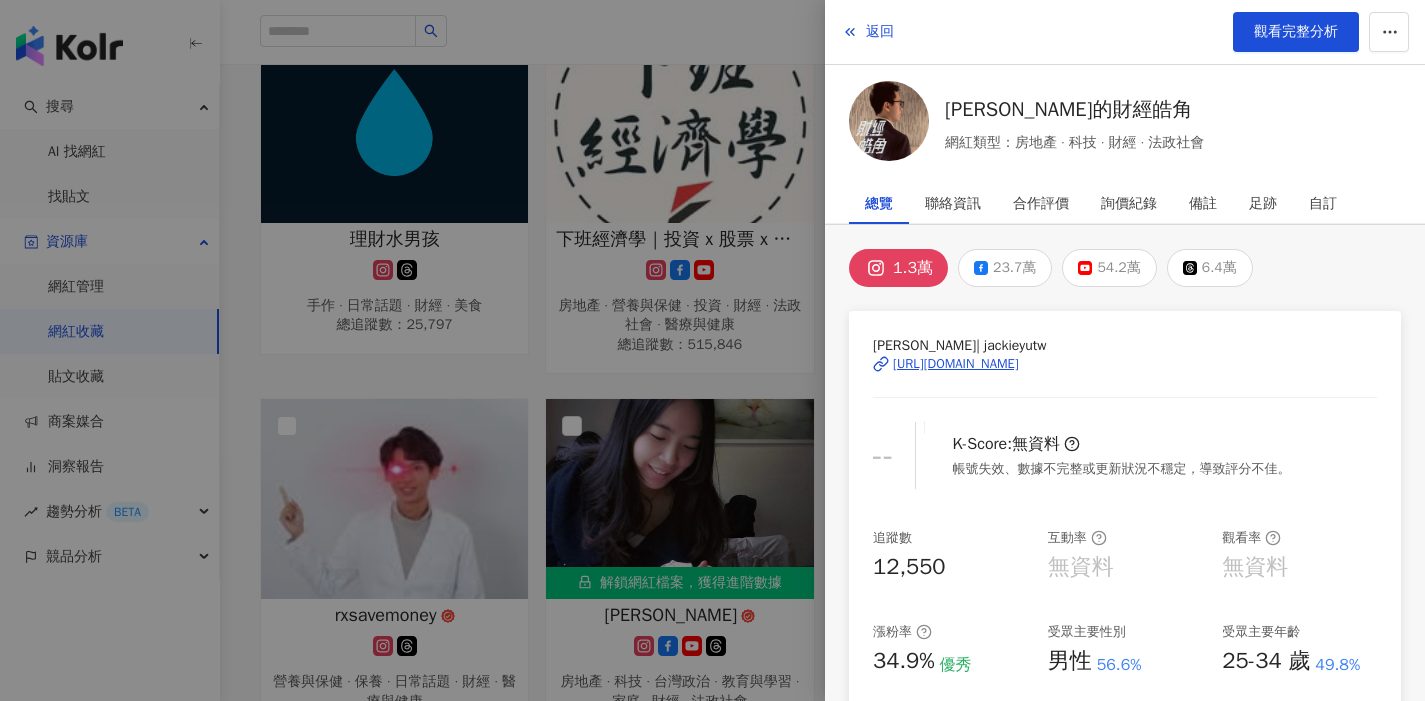 click on "https://www.instagram.com/jackieyutw/" at bounding box center [956, 364] 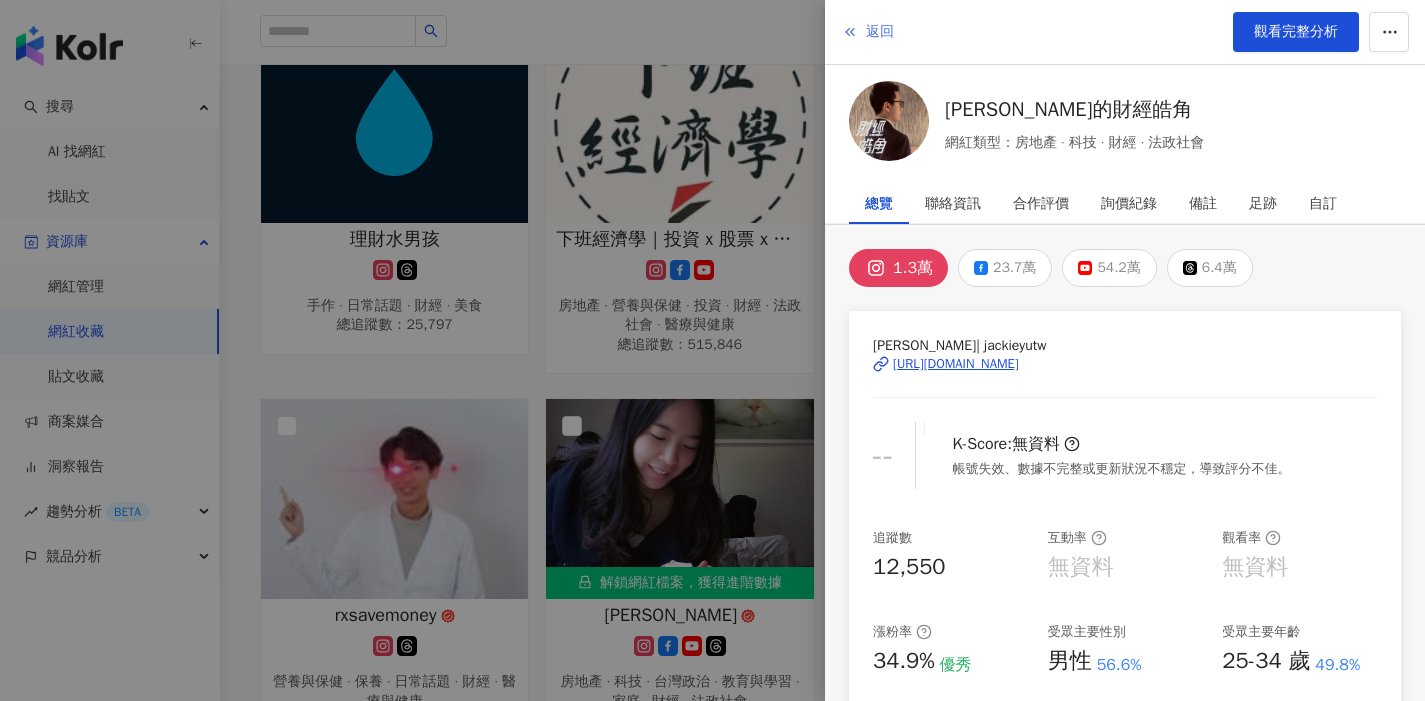 click on "返回" at bounding box center [880, 32] 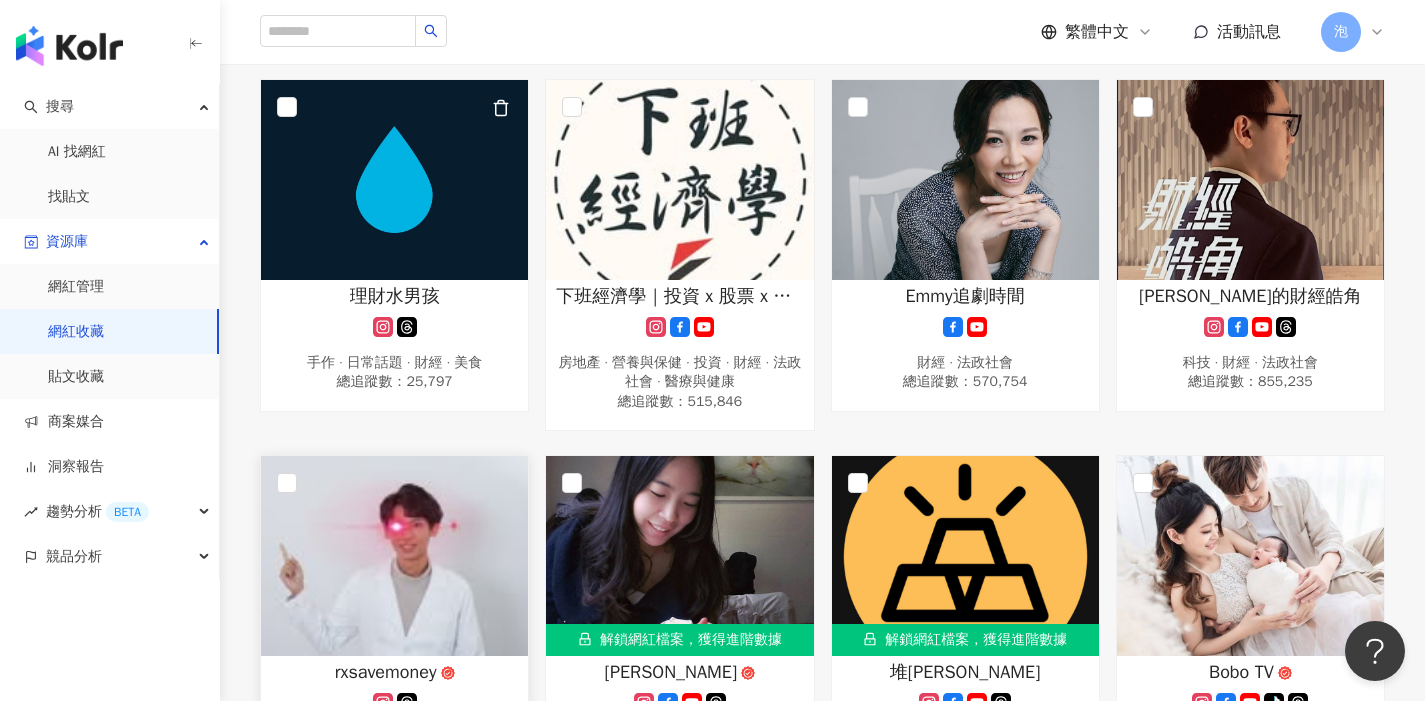 scroll, scrollTop: 959, scrollLeft: 0, axis: vertical 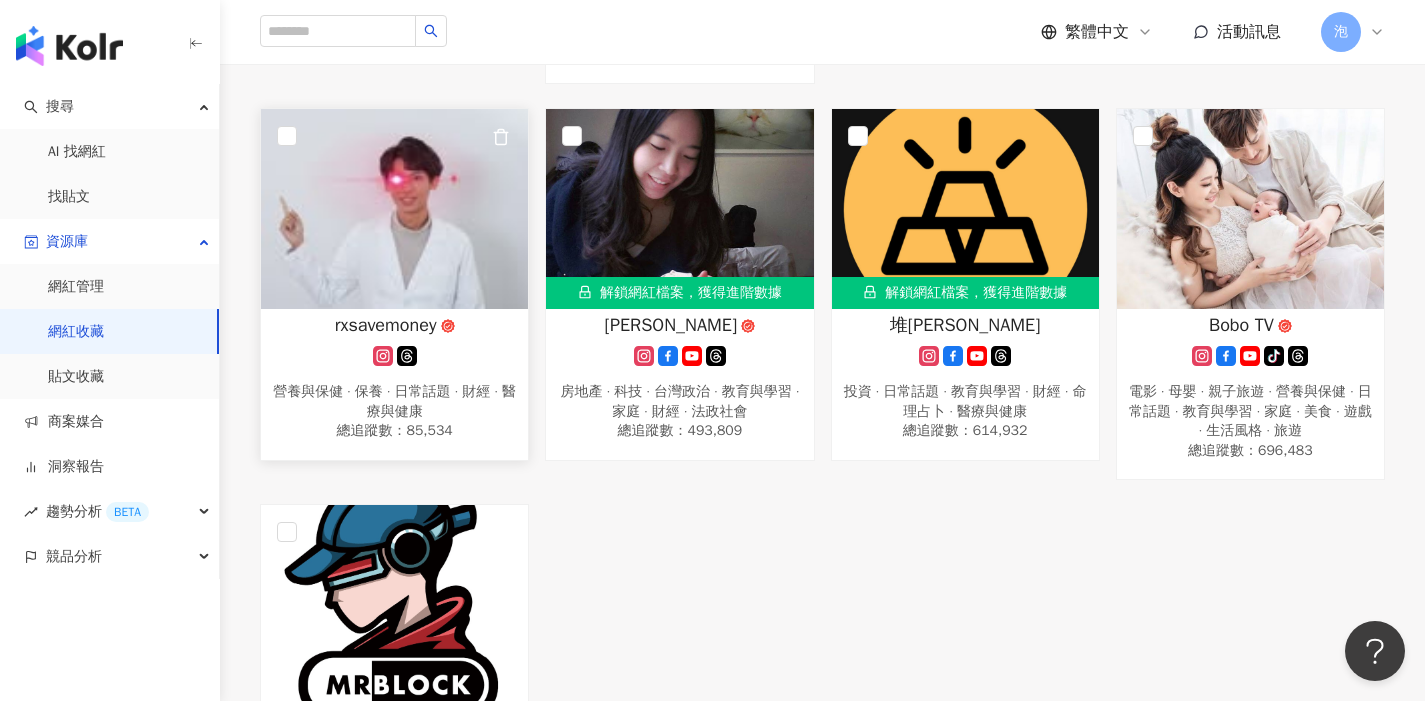 click at bounding box center [394, 209] 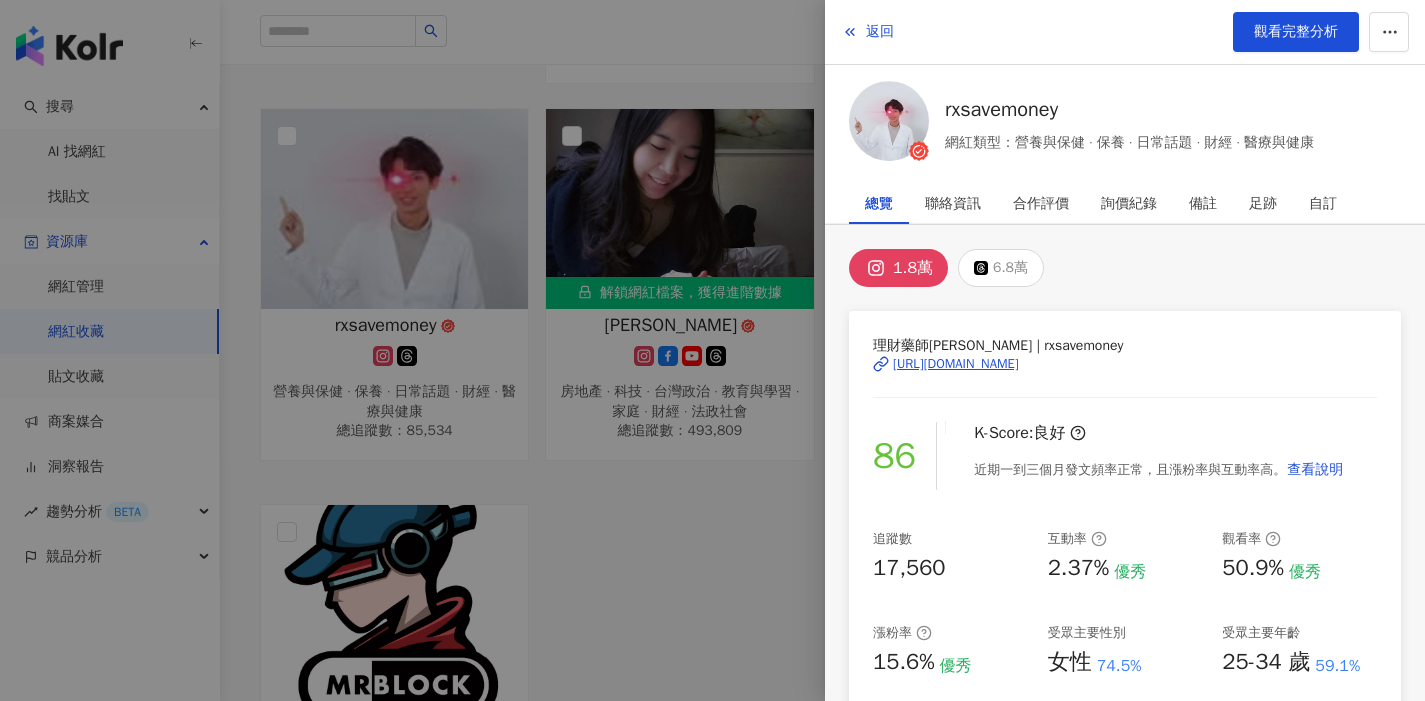 click on "https://www.instagram.com/rxsavemoney/" at bounding box center (956, 364) 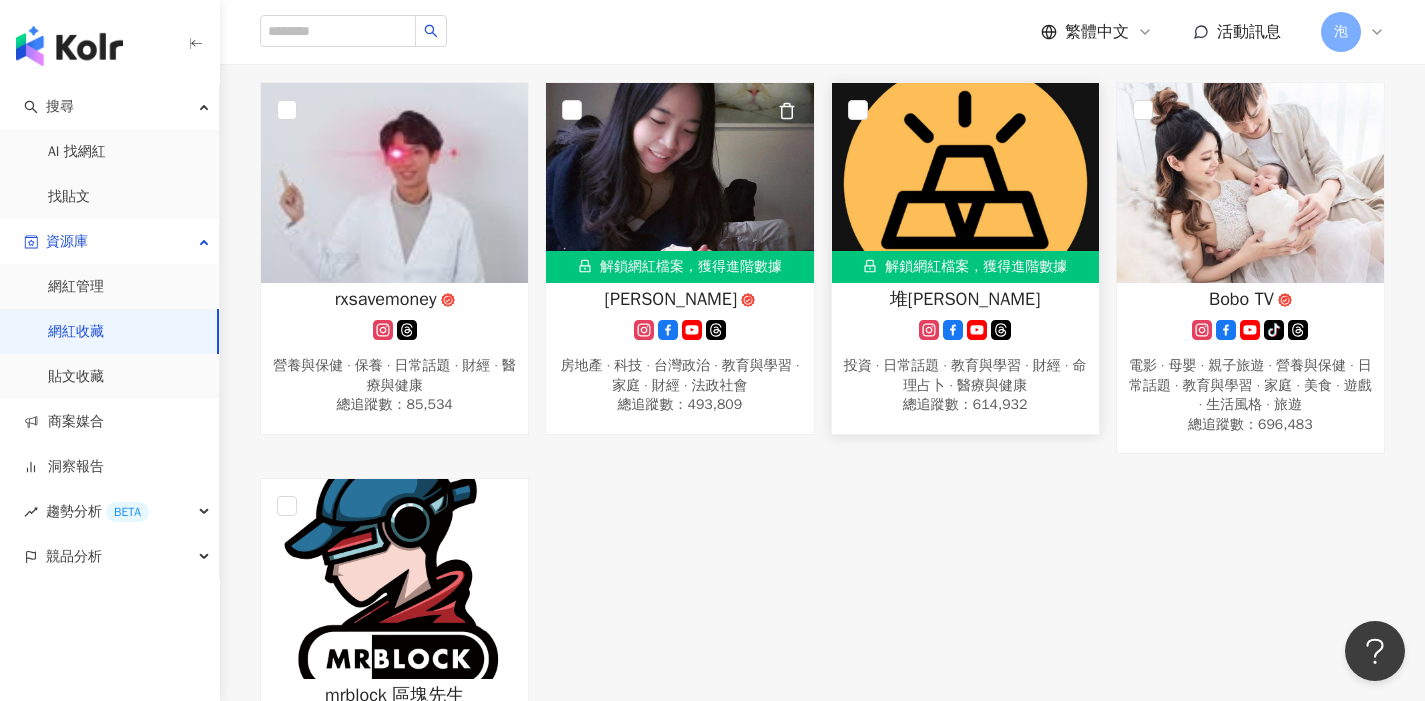 scroll, scrollTop: 988, scrollLeft: 0, axis: vertical 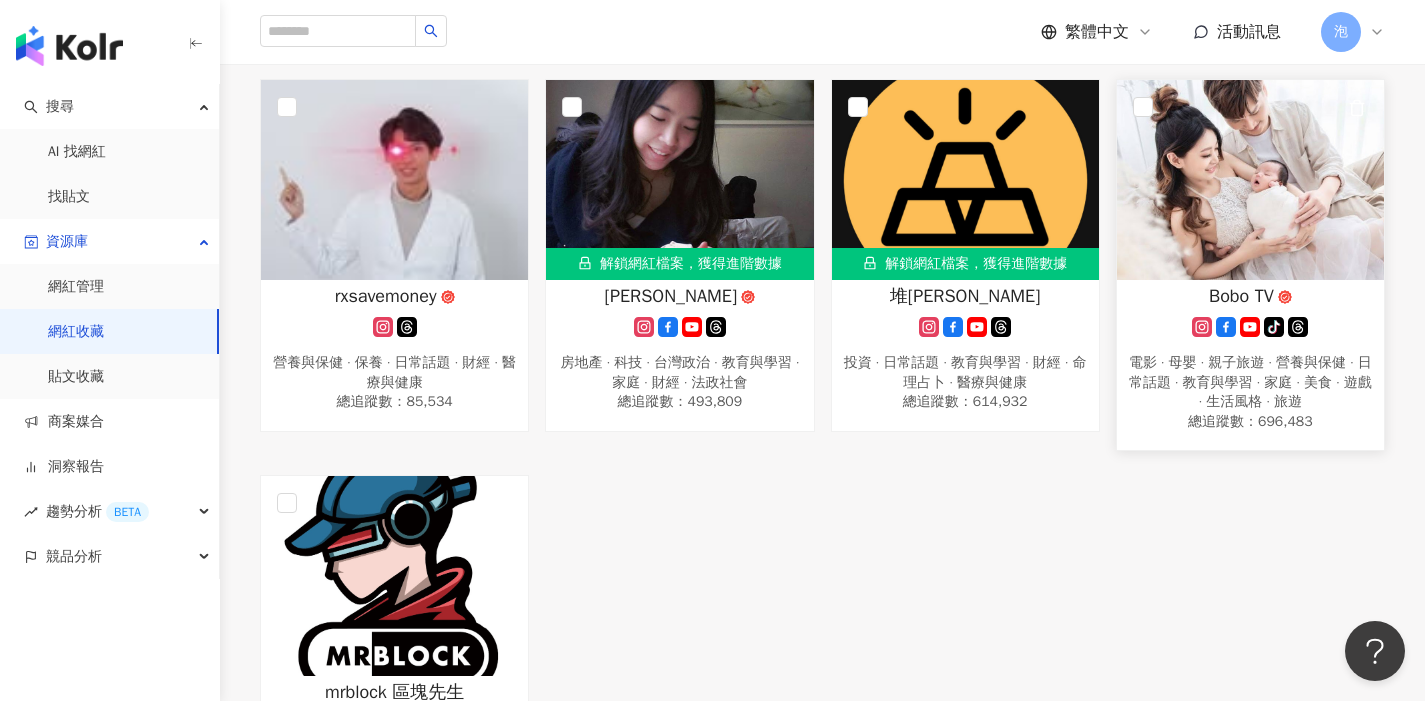 click on "Bobo TV" at bounding box center [1241, 296] 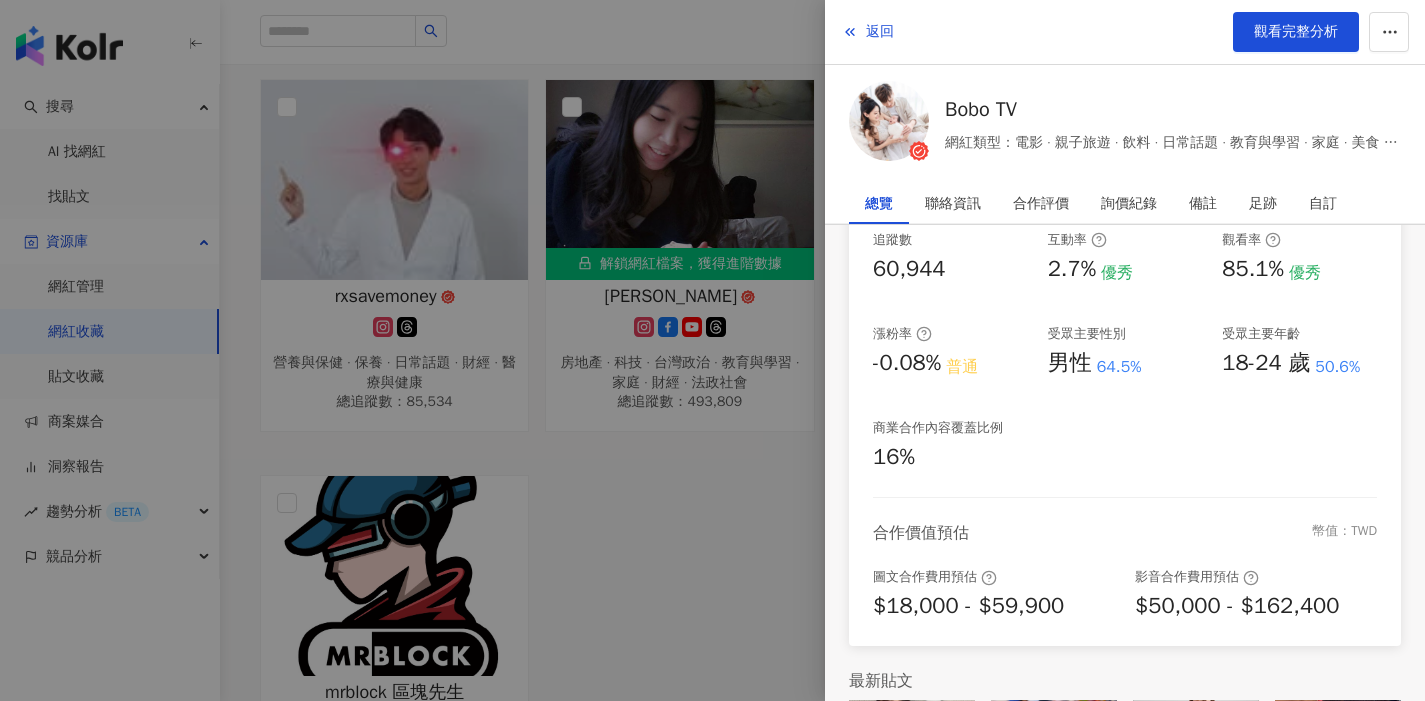 scroll, scrollTop: 448, scrollLeft: 0, axis: vertical 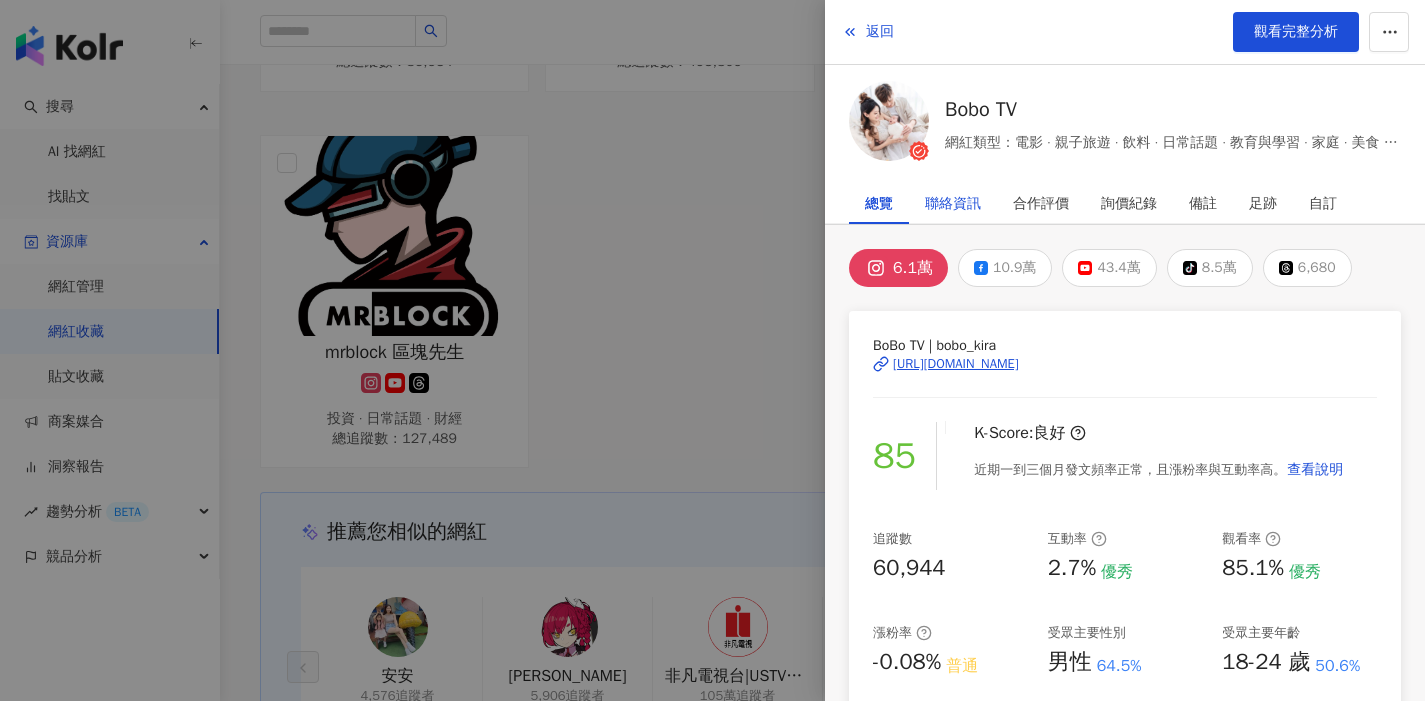 click on "聯絡資訊" at bounding box center [953, 204] 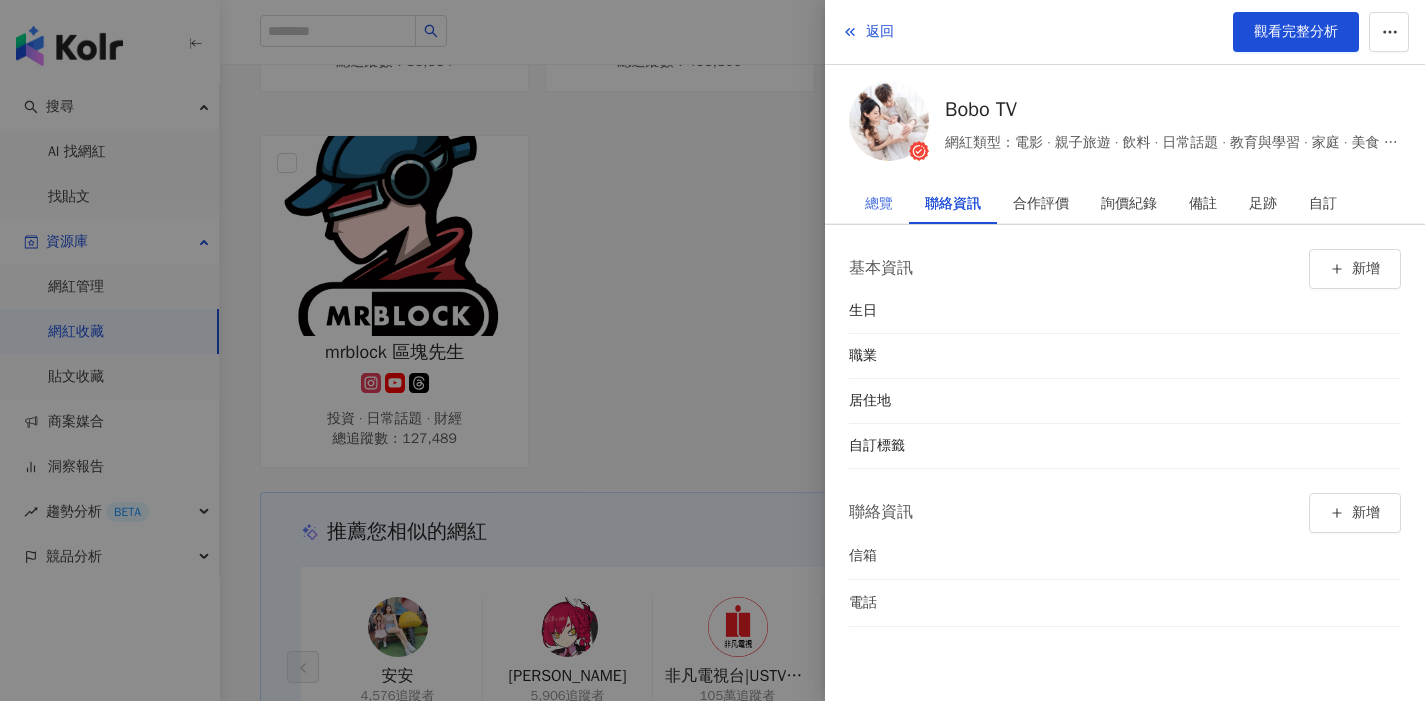 click on "總覽" at bounding box center (879, 204) 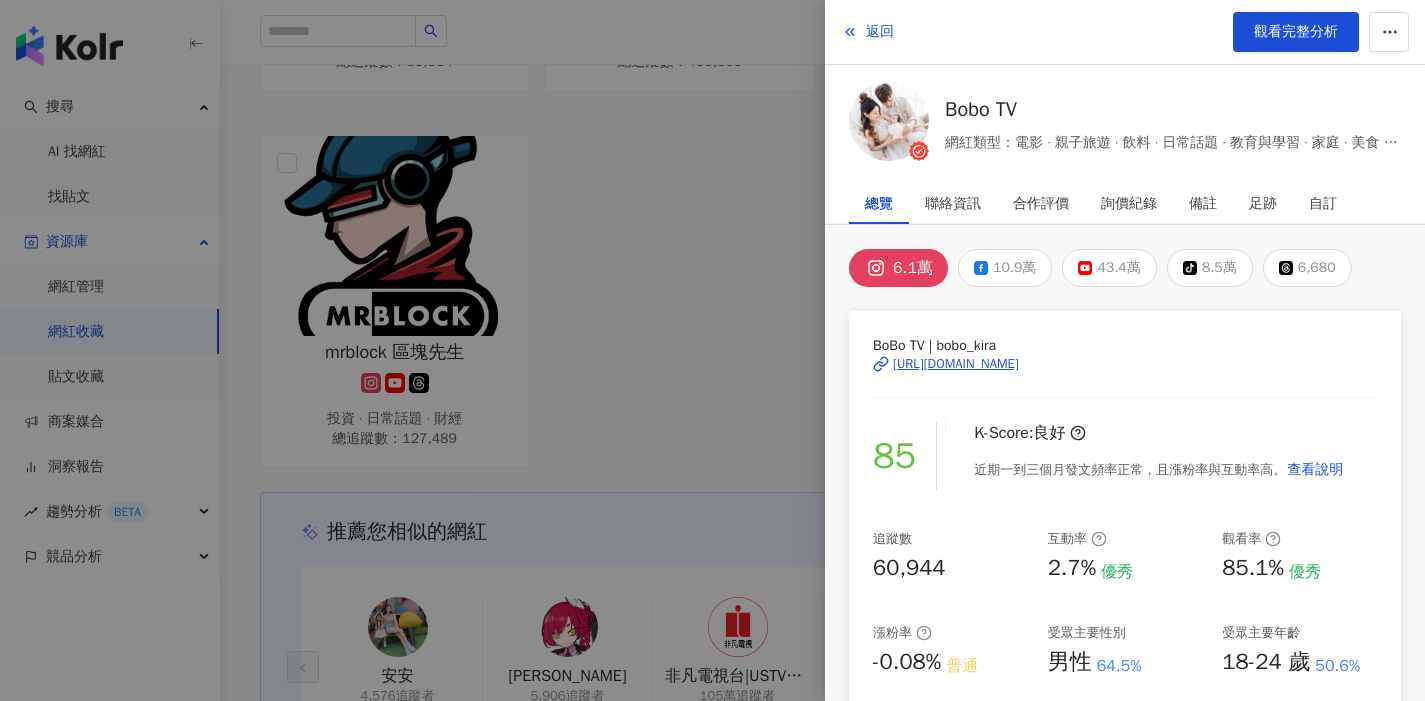 click on "https://www.instagram.com/bobo_kira/" at bounding box center (956, 364) 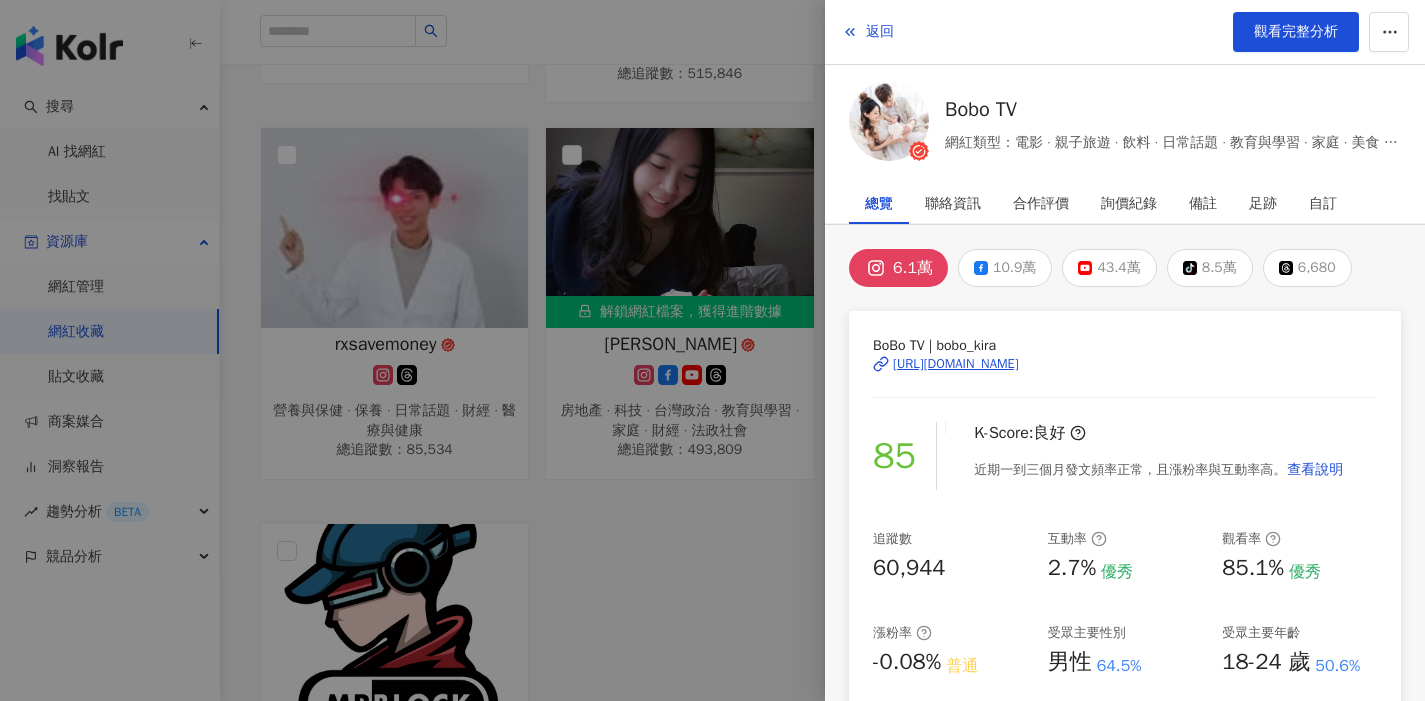 click at bounding box center [712, 350] 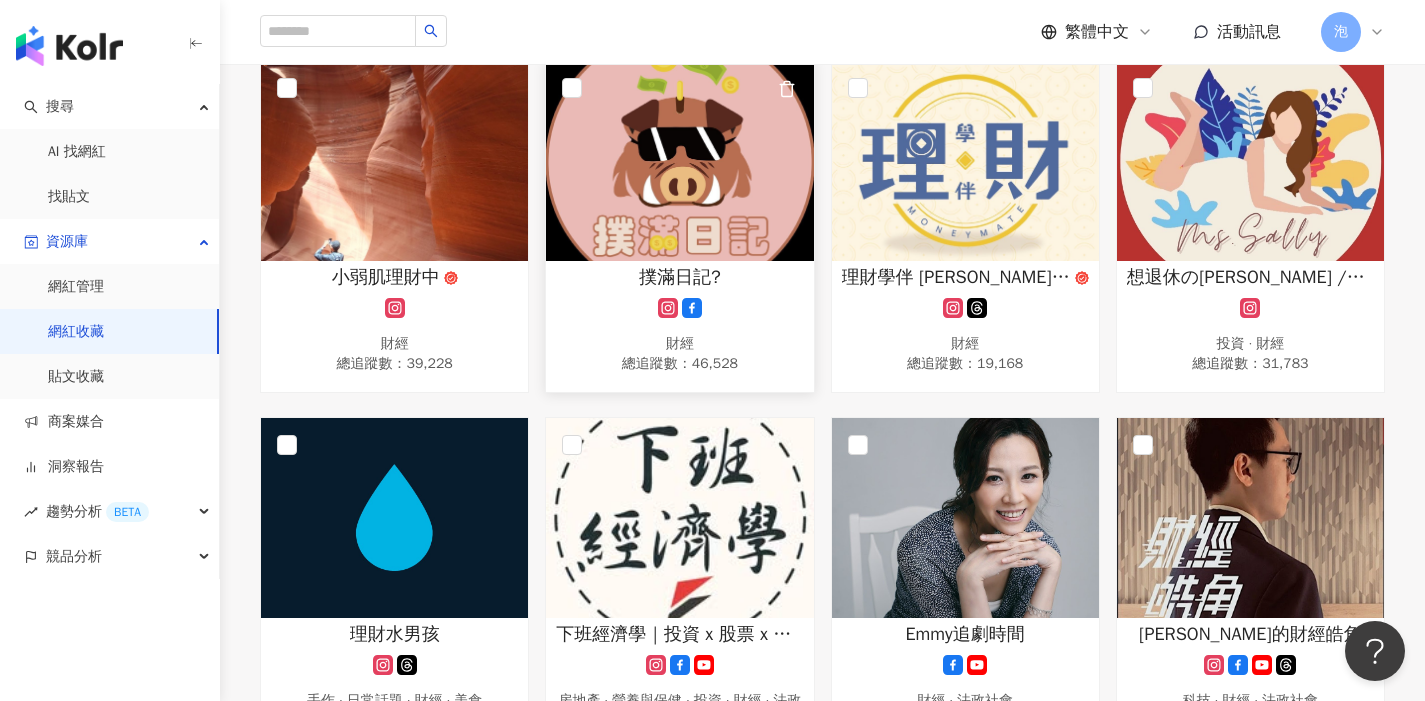 scroll, scrollTop: 0, scrollLeft: 0, axis: both 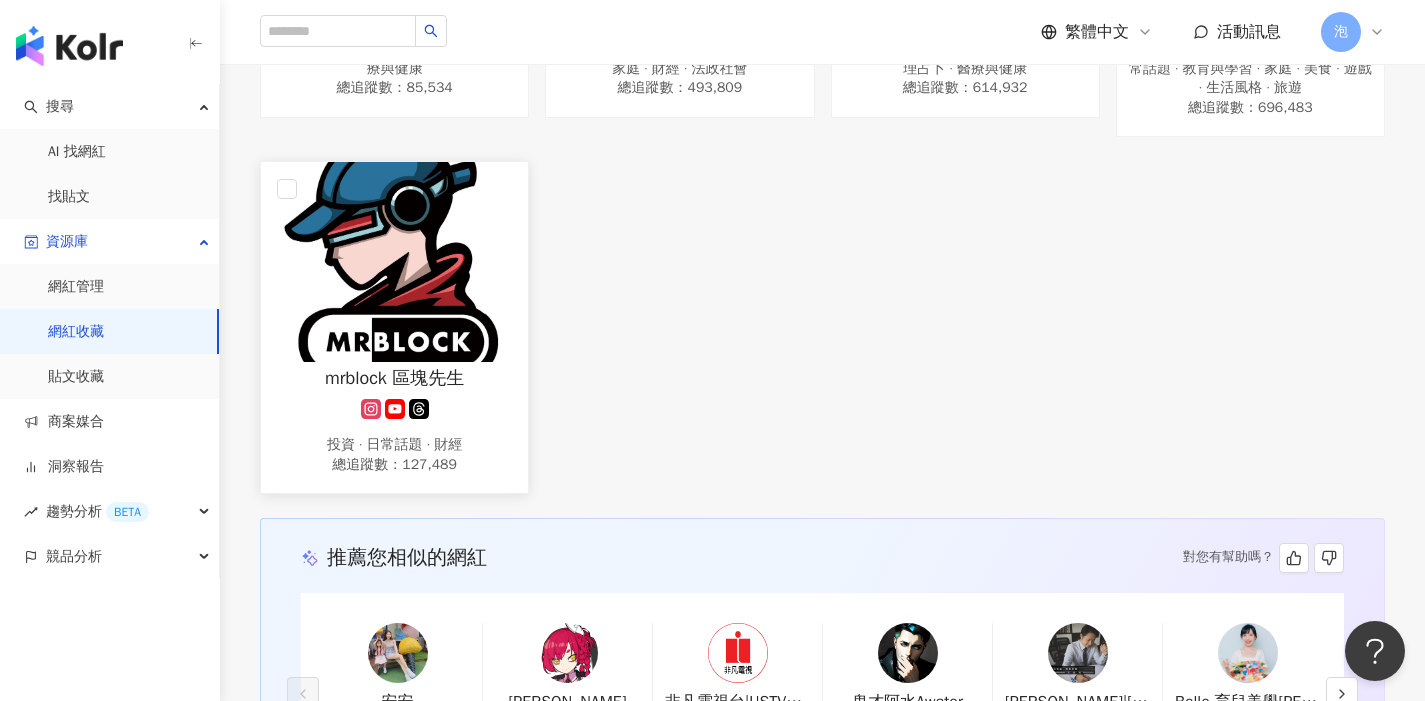 click on "mrblock 區塊先生" at bounding box center [394, 378] 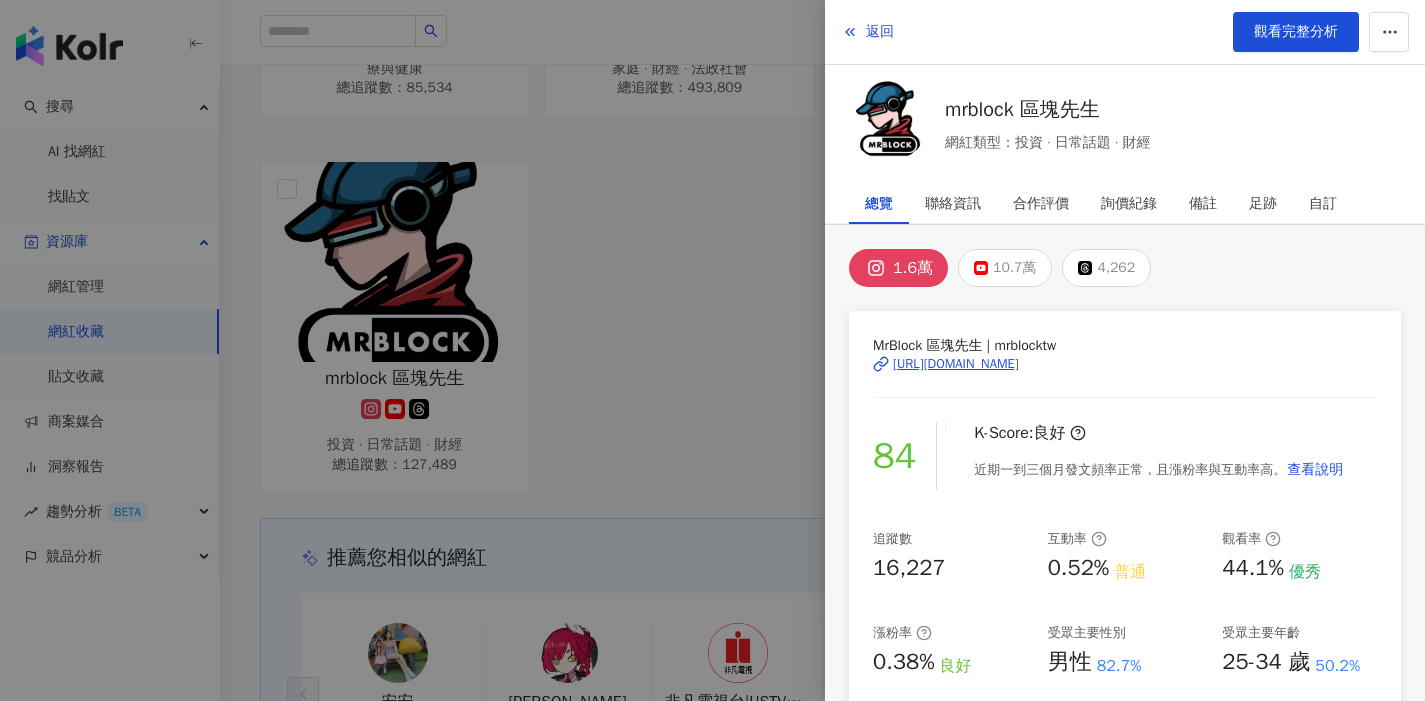 click on "https://www.instagram.com/mrblocktw/" at bounding box center (956, 364) 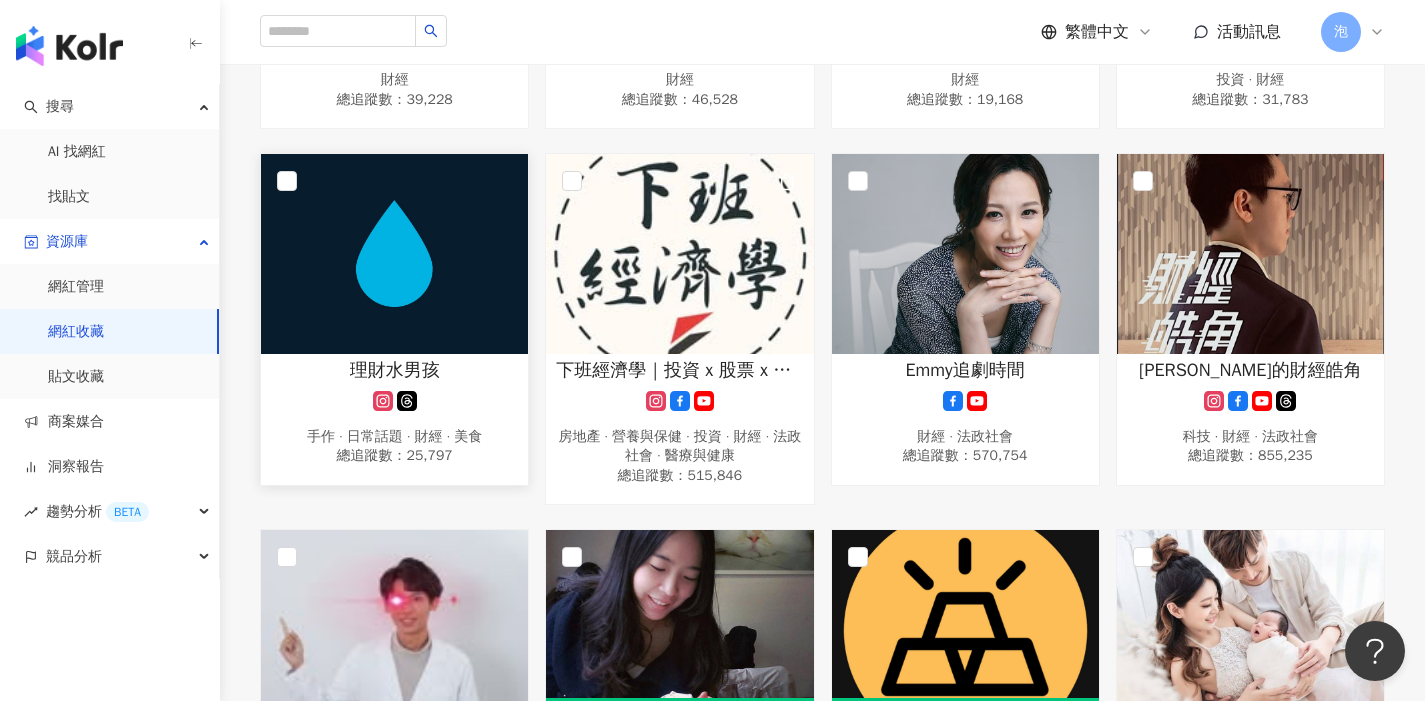 scroll, scrollTop: 456, scrollLeft: 0, axis: vertical 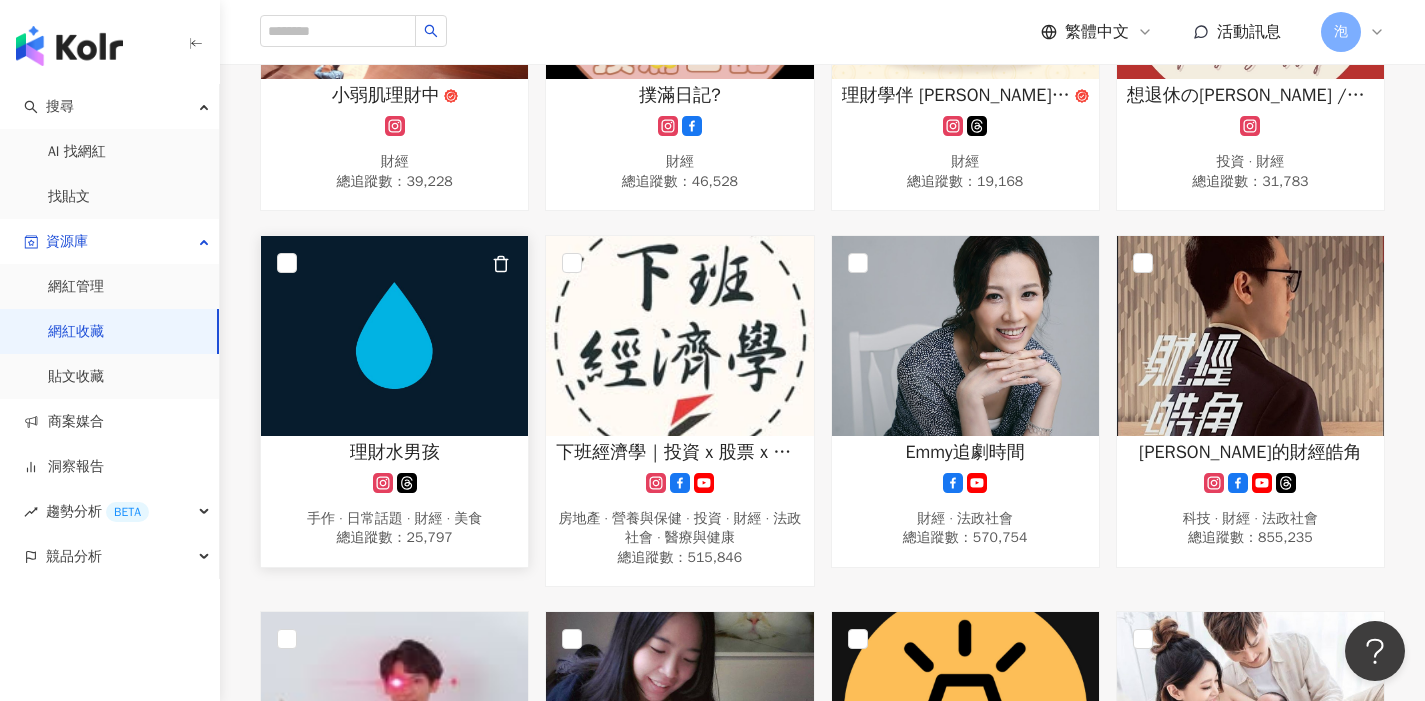click at bounding box center [394, 336] 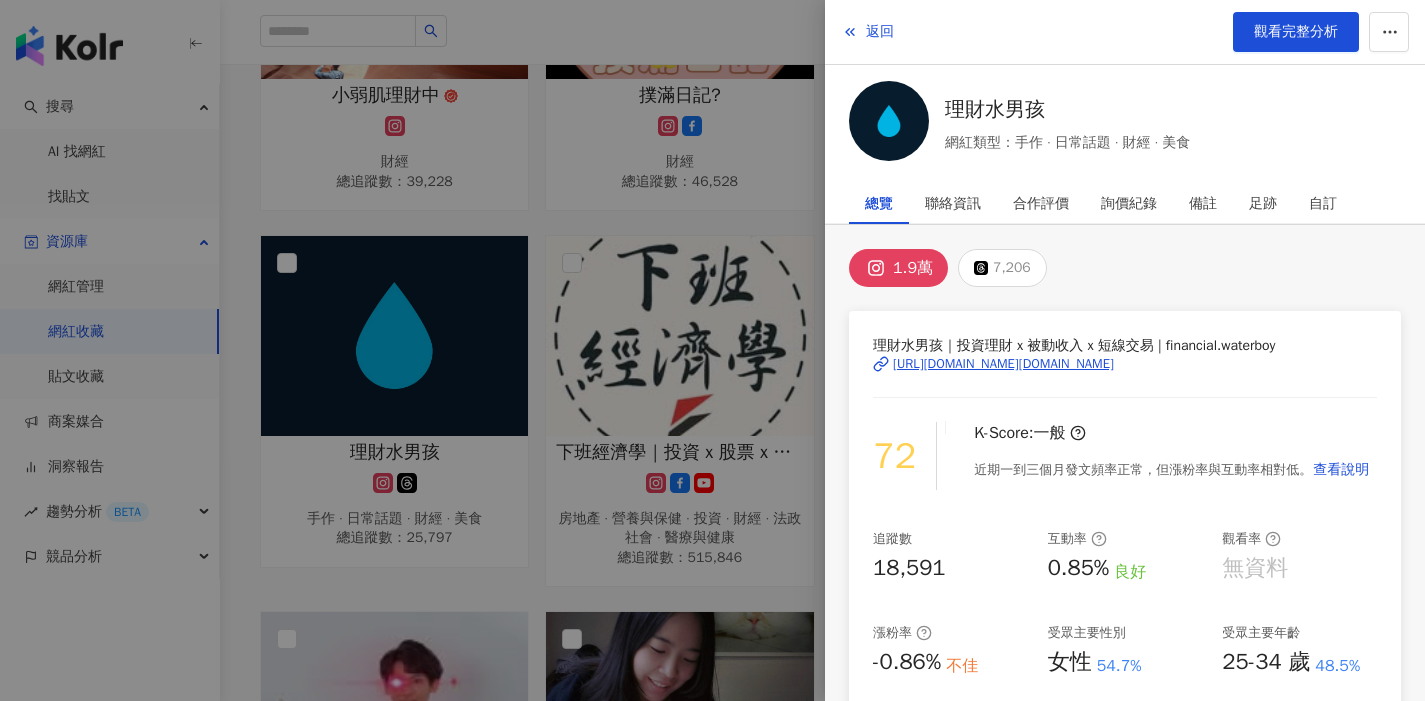 click at bounding box center (712, 350) 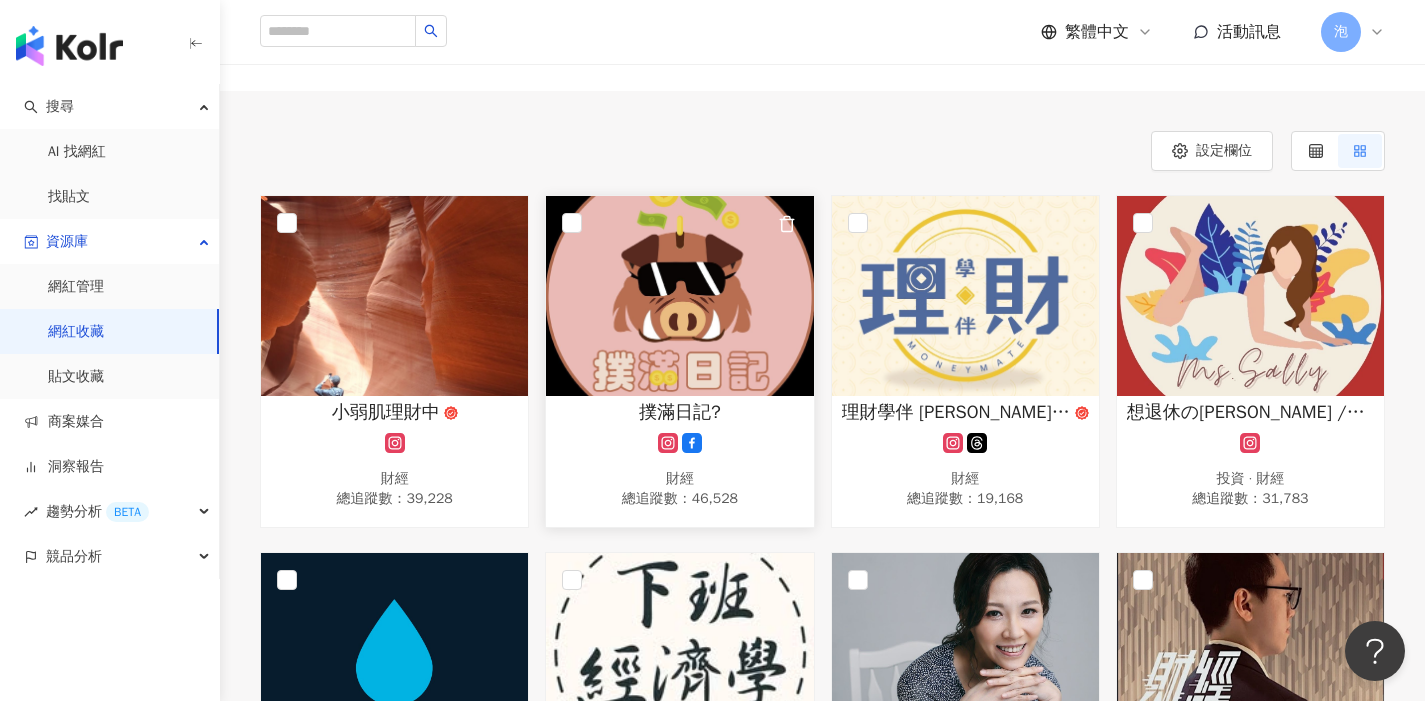 scroll, scrollTop: 139, scrollLeft: 0, axis: vertical 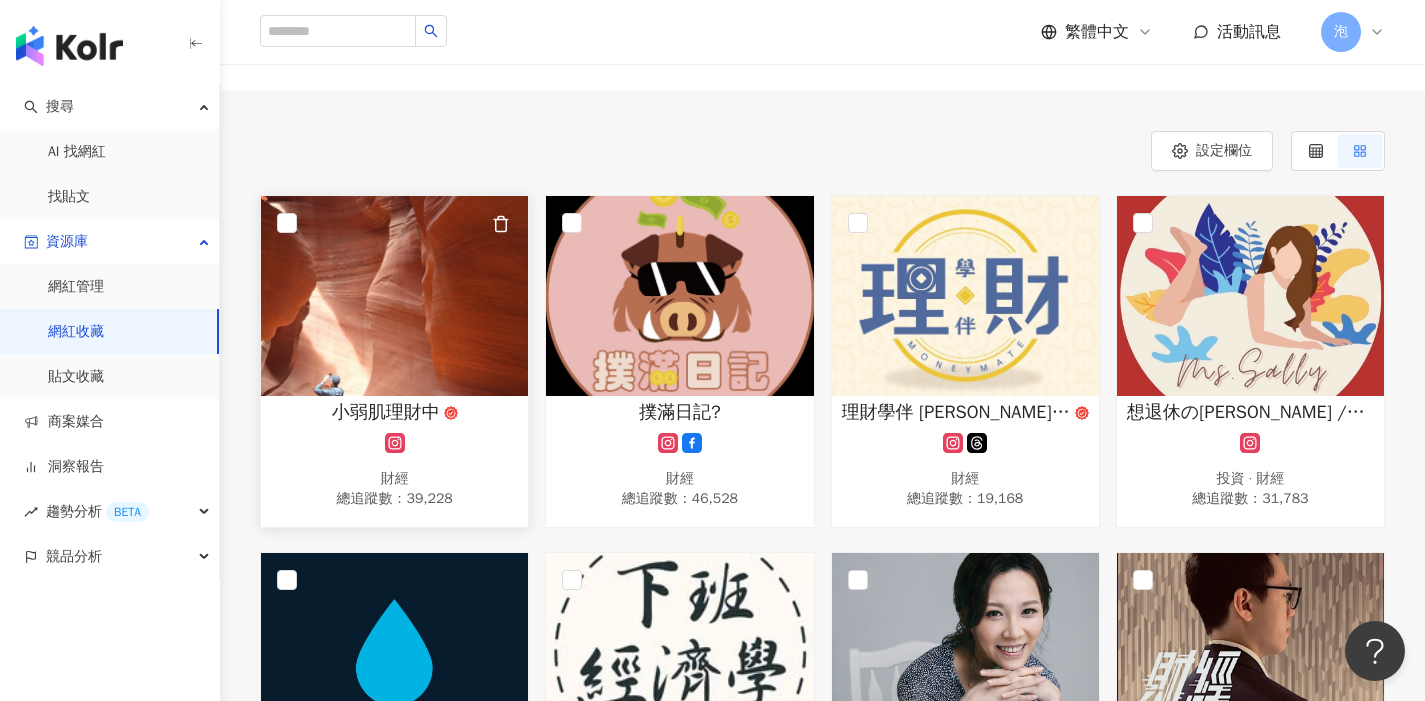 click at bounding box center [394, 296] 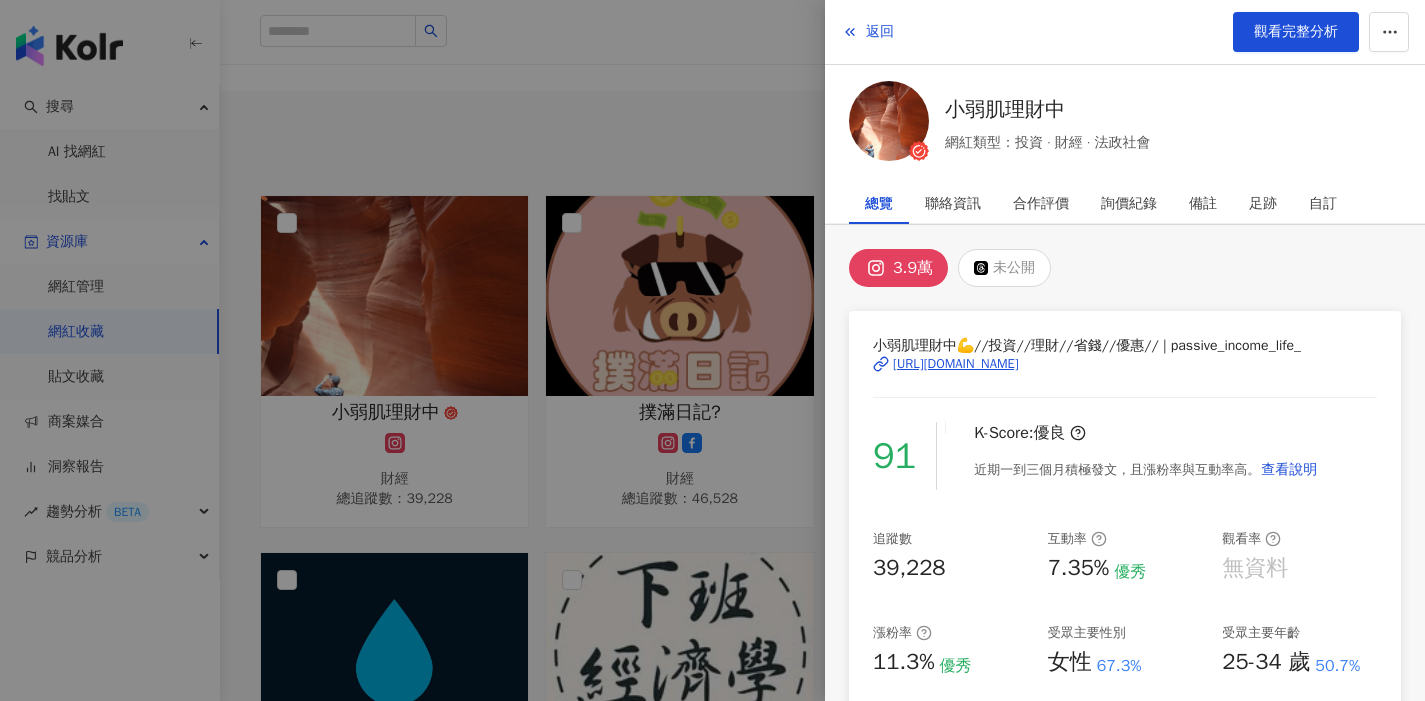 click on "https://www.instagram.com/passive_income_life_/" at bounding box center (956, 364) 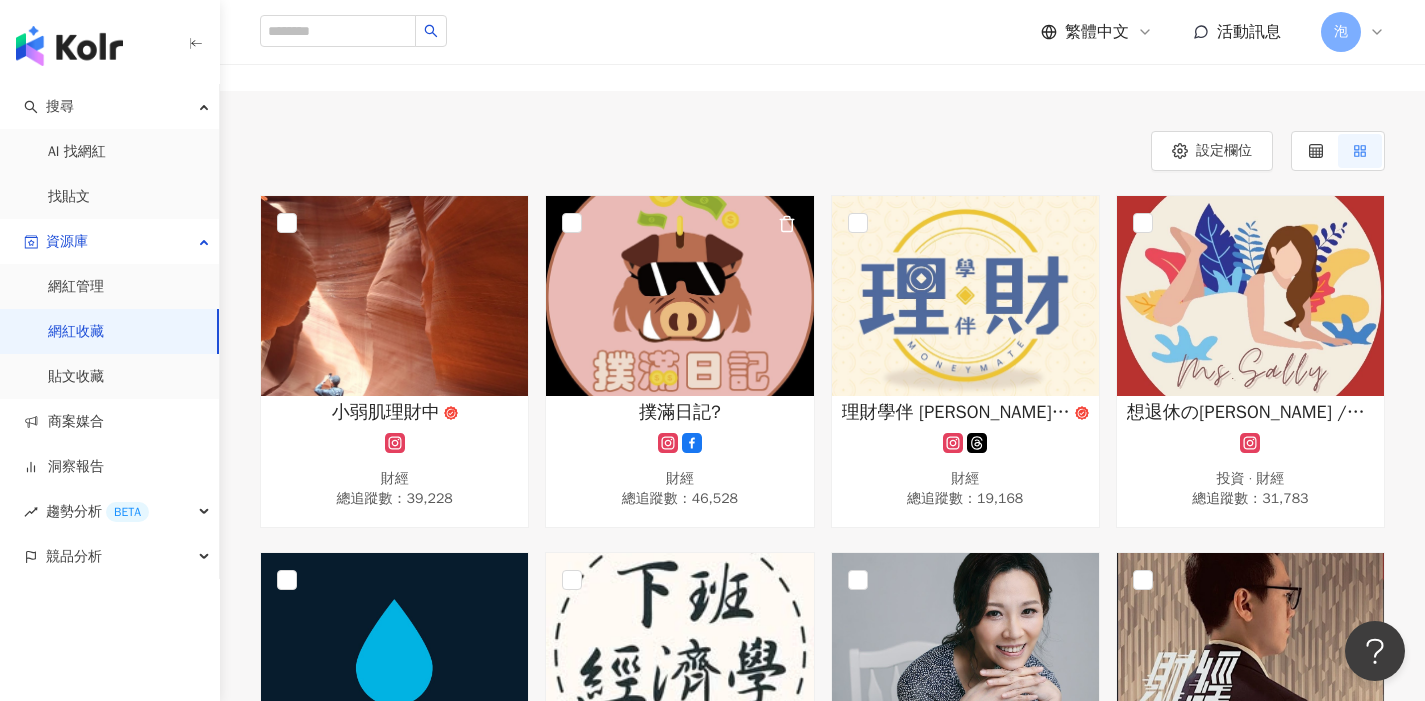 click at bounding box center [679, 296] 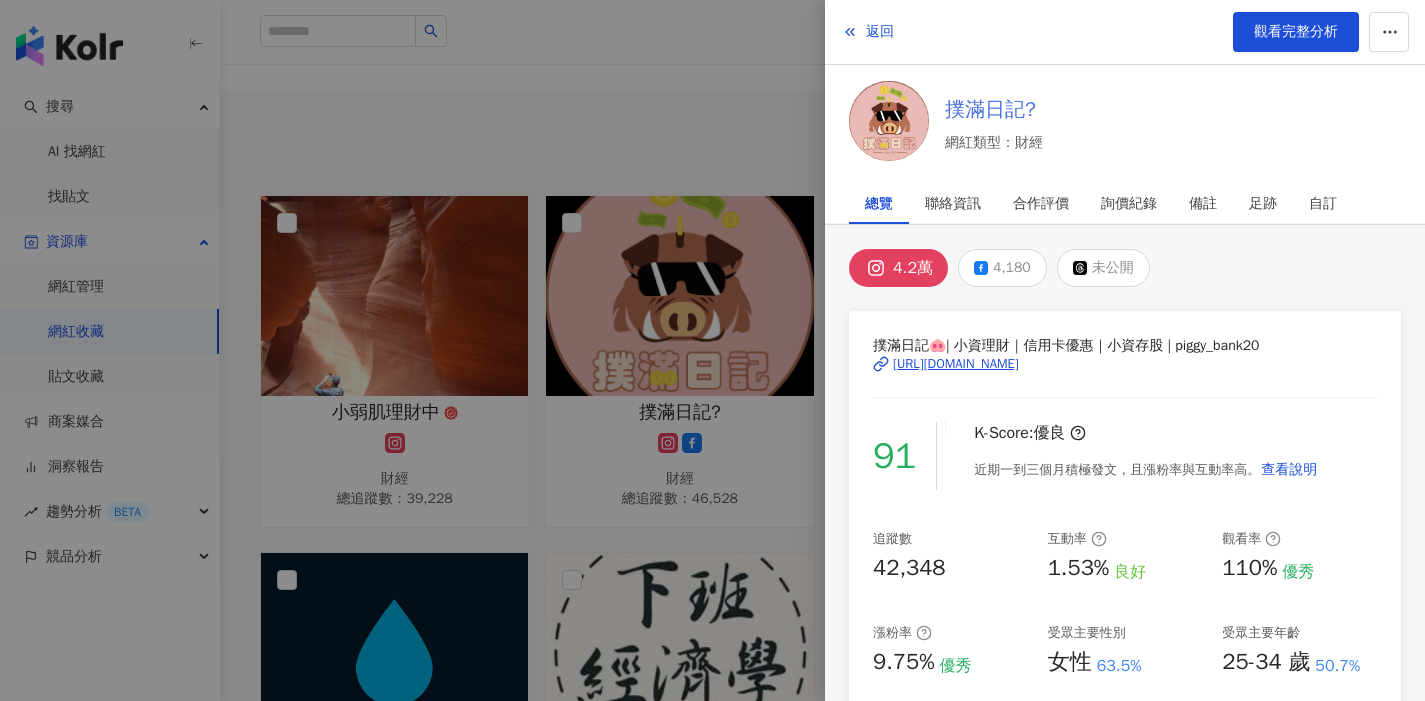 click on "撲滿日記?" at bounding box center (994, 110) 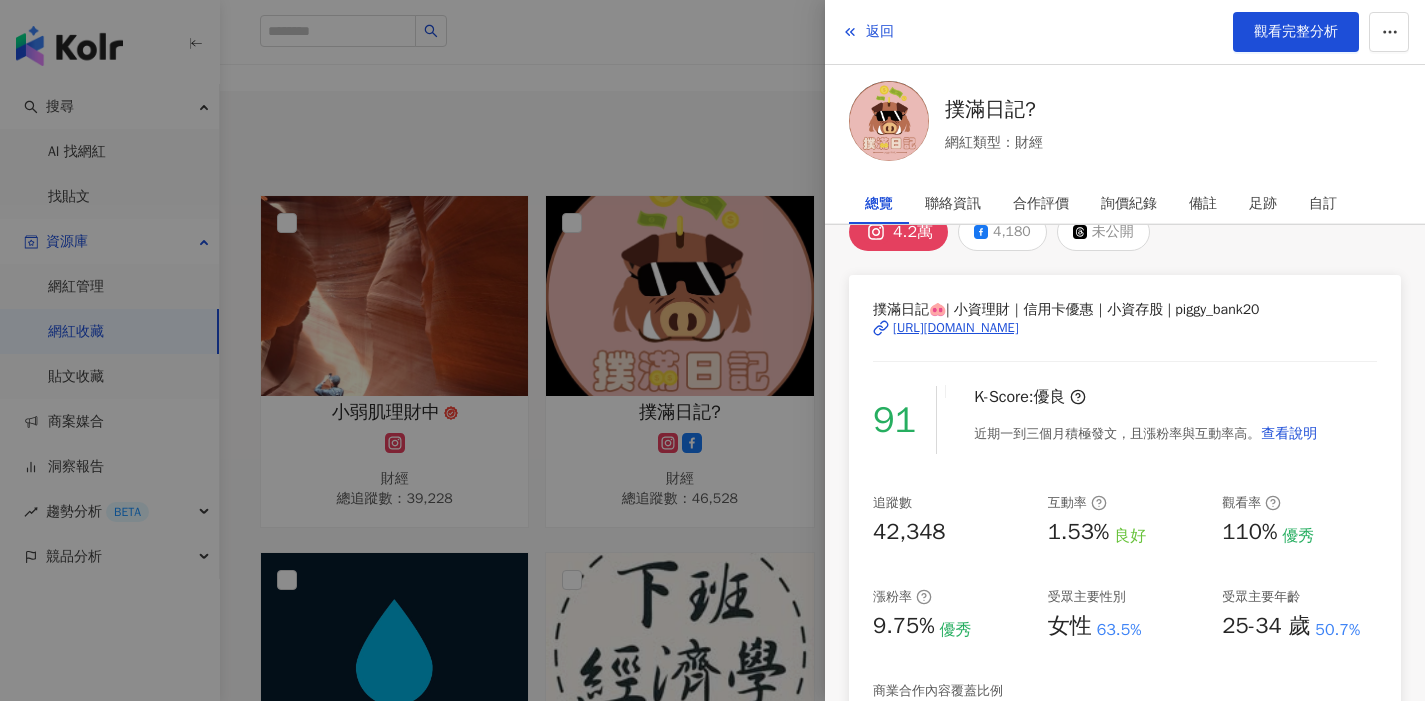 scroll, scrollTop: 55, scrollLeft: 0, axis: vertical 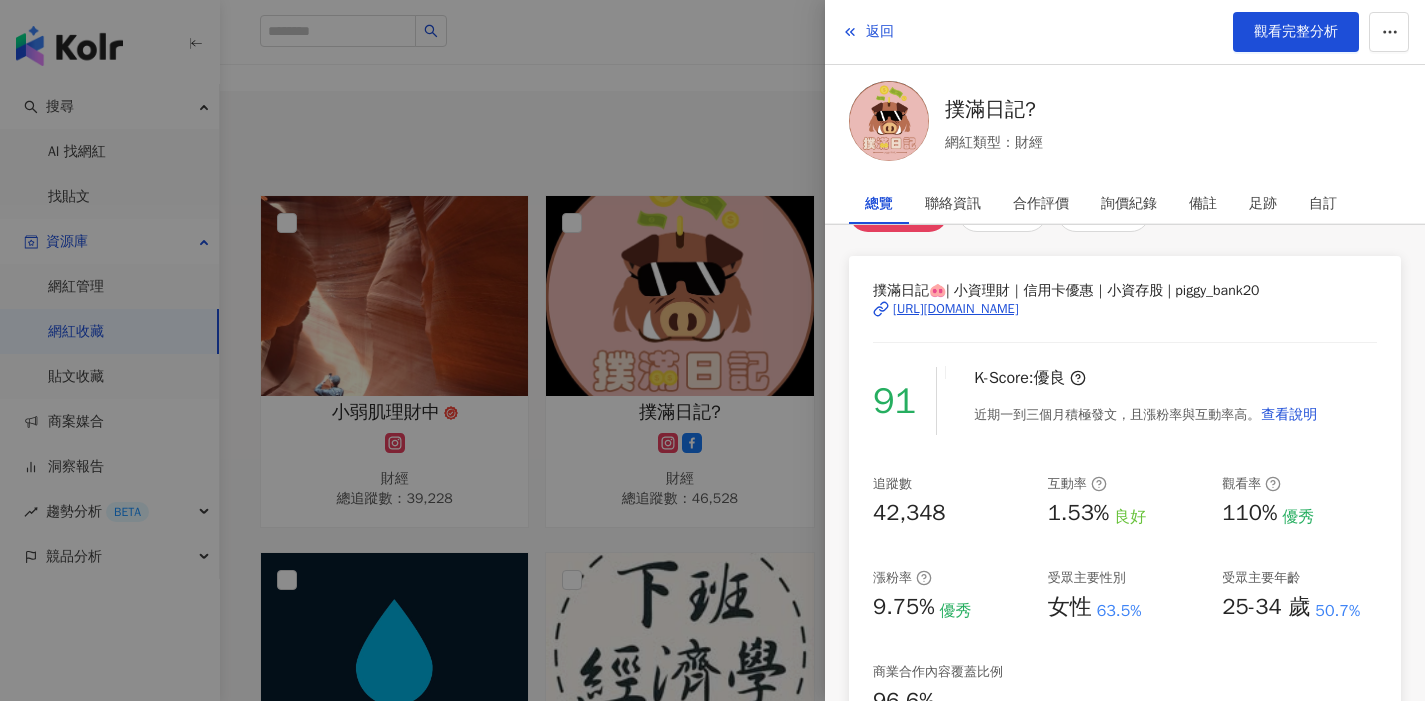 click at bounding box center [712, 350] 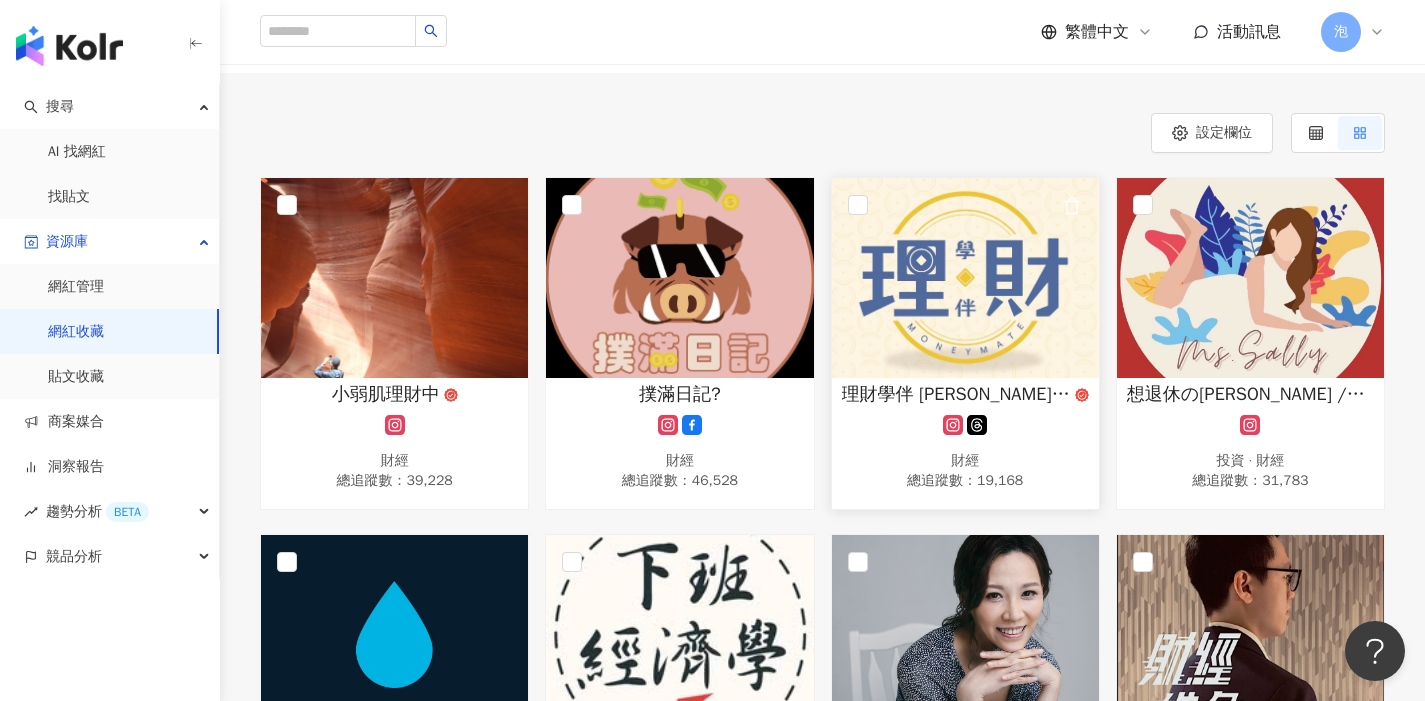 scroll, scrollTop: 166, scrollLeft: 0, axis: vertical 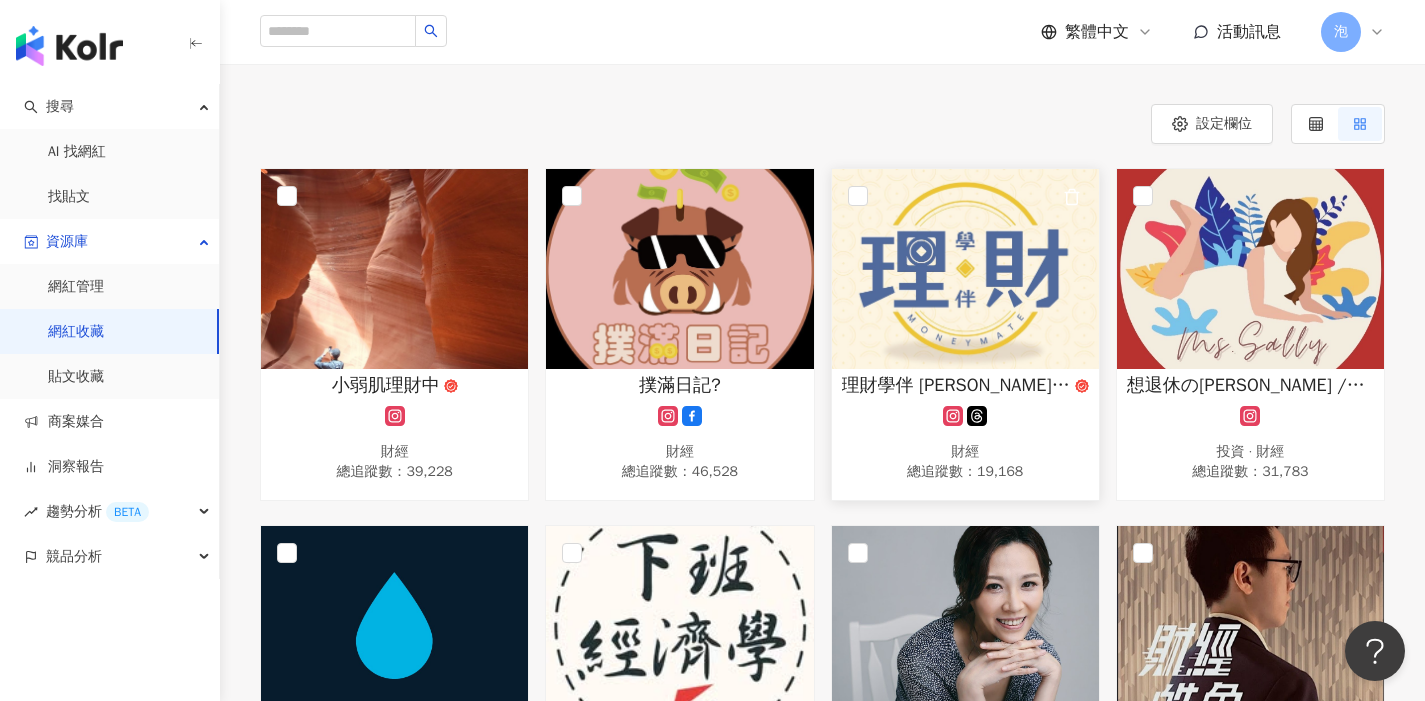 click at bounding box center [965, 269] 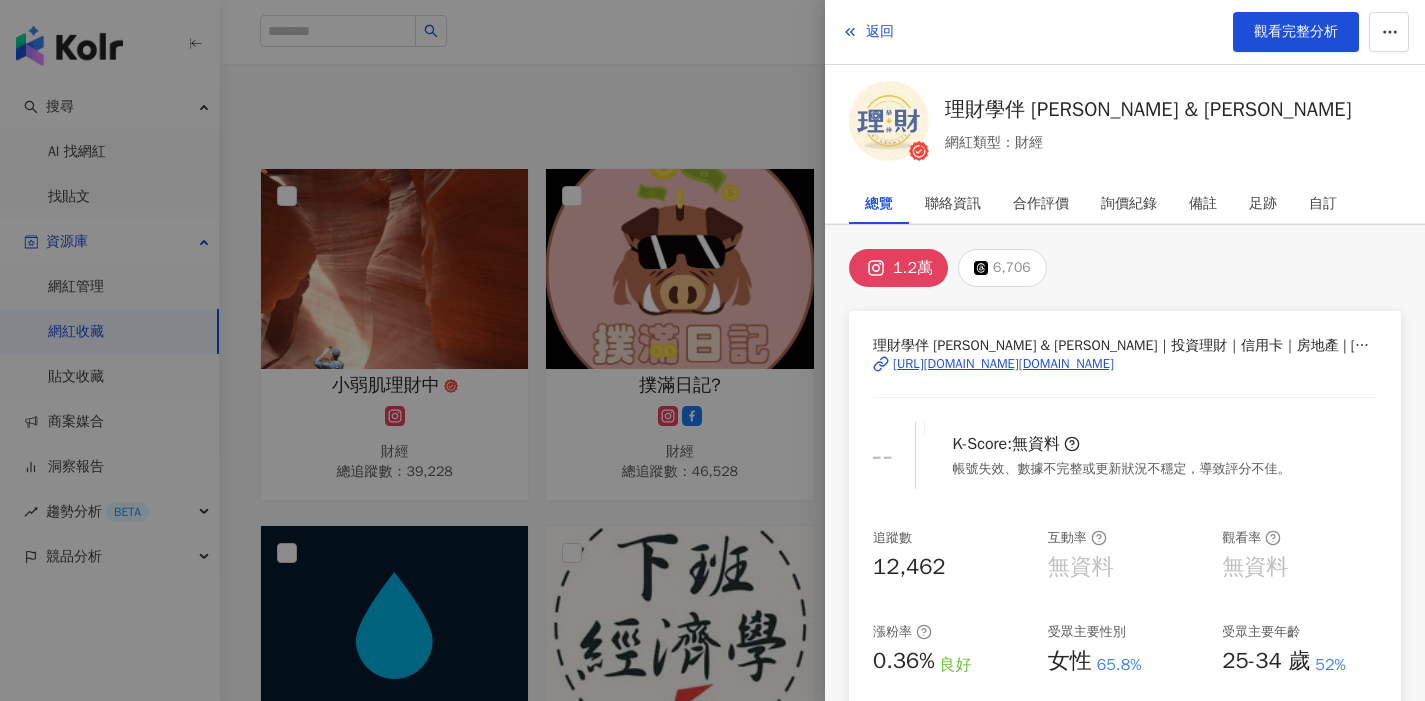 click on "https://www.instagram.com/moneymate.space/" at bounding box center [1003, 364] 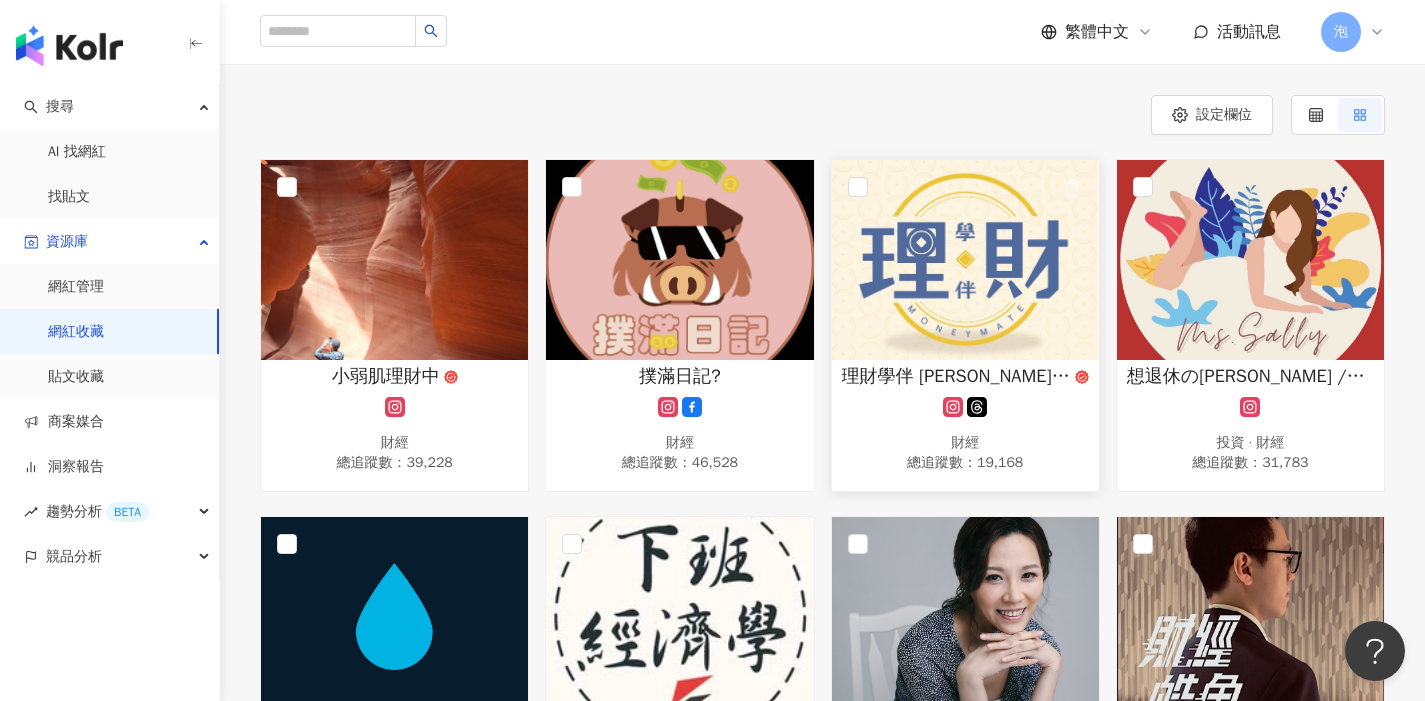 scroll, scrollTop: 196, scrollLeft: 0, axis: vertical 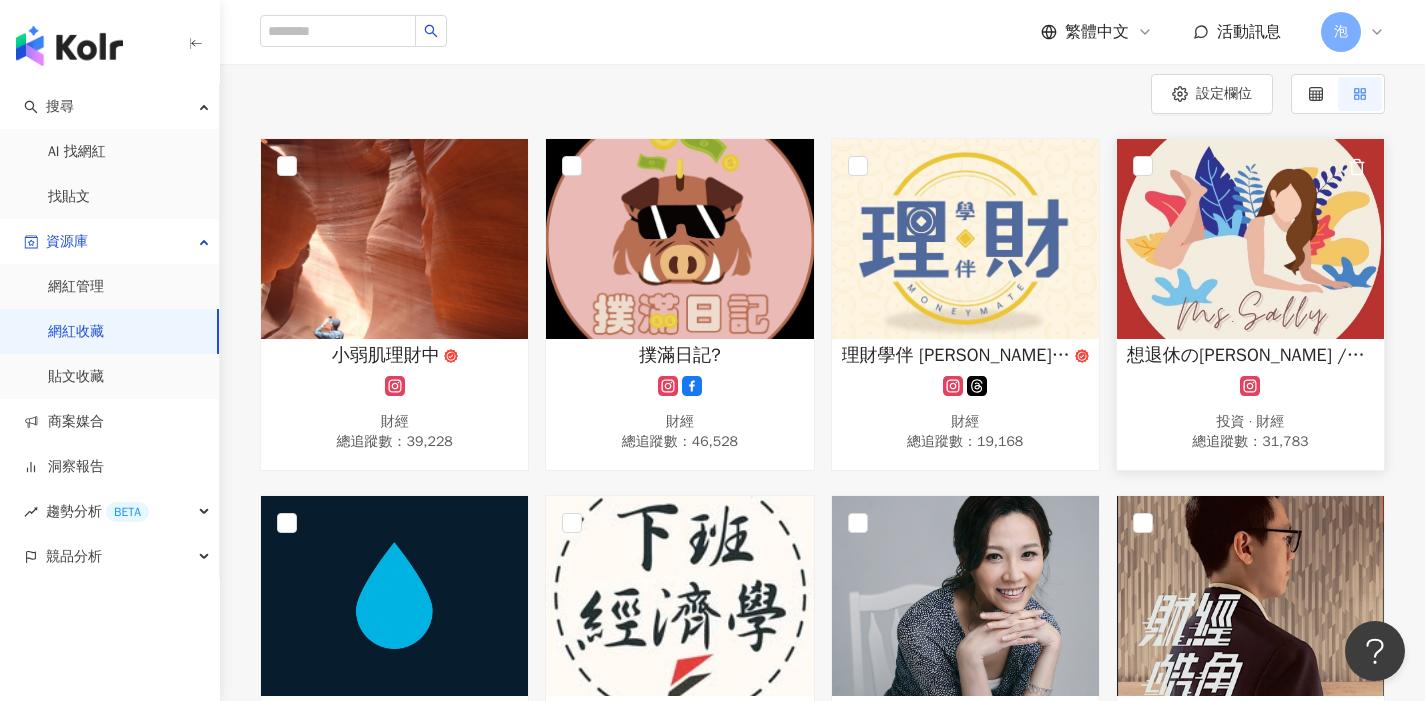 click at bounding box center [1250, 239] 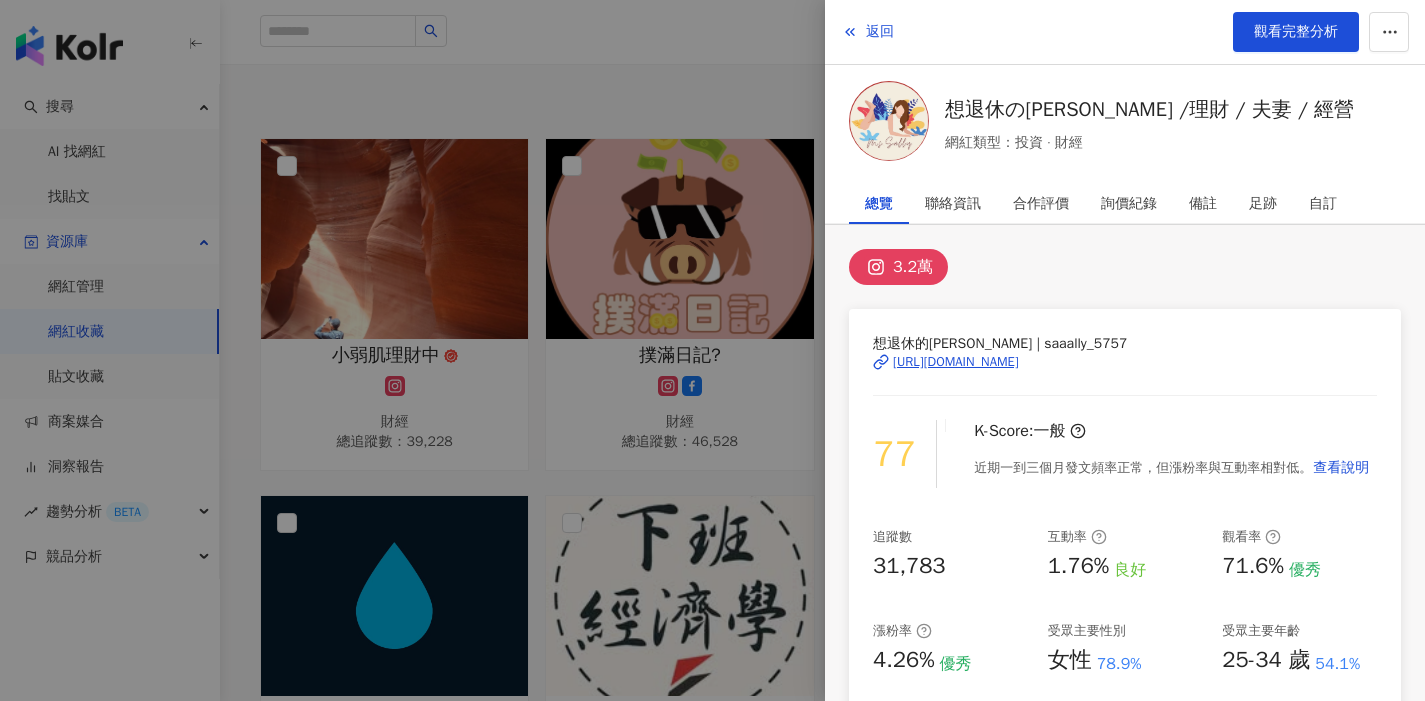 click at bounding box center [712, 350] 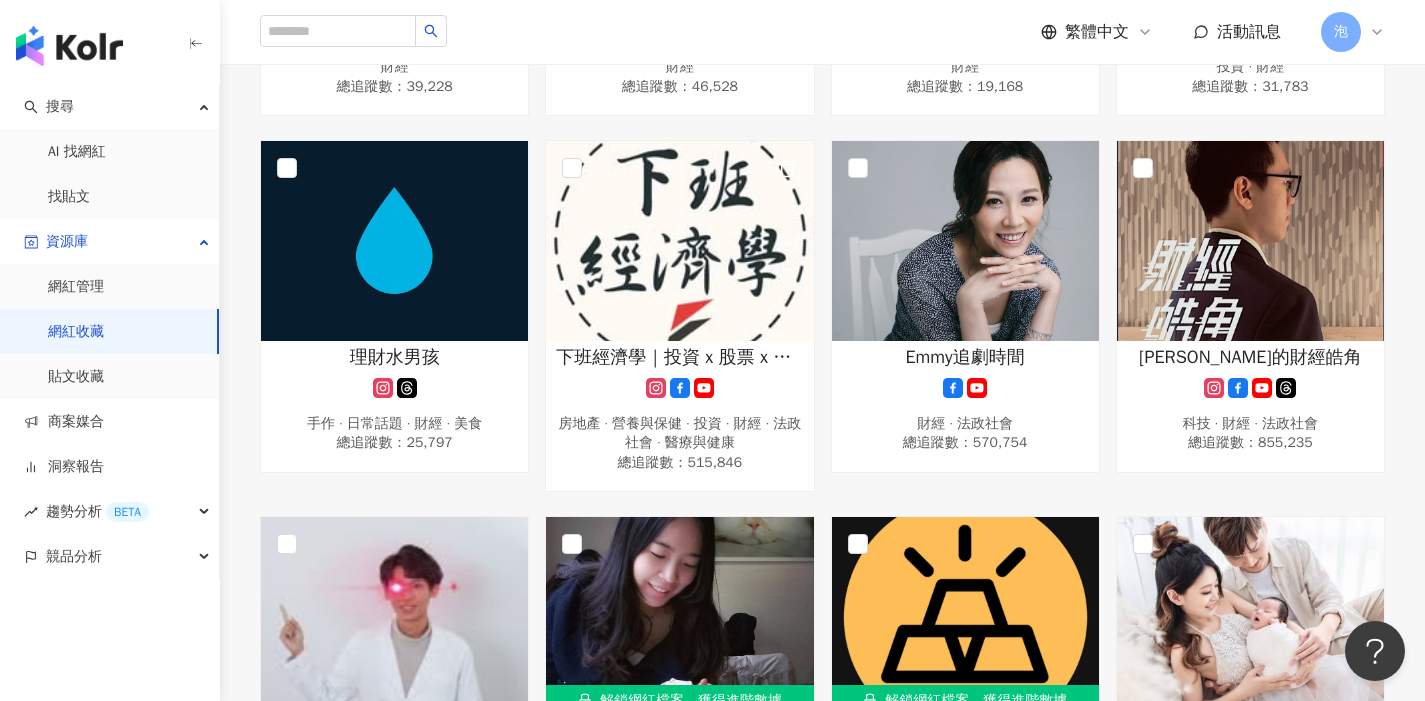 scroll, scrollTop: 705, scrollLeft: 0, axis: vertical 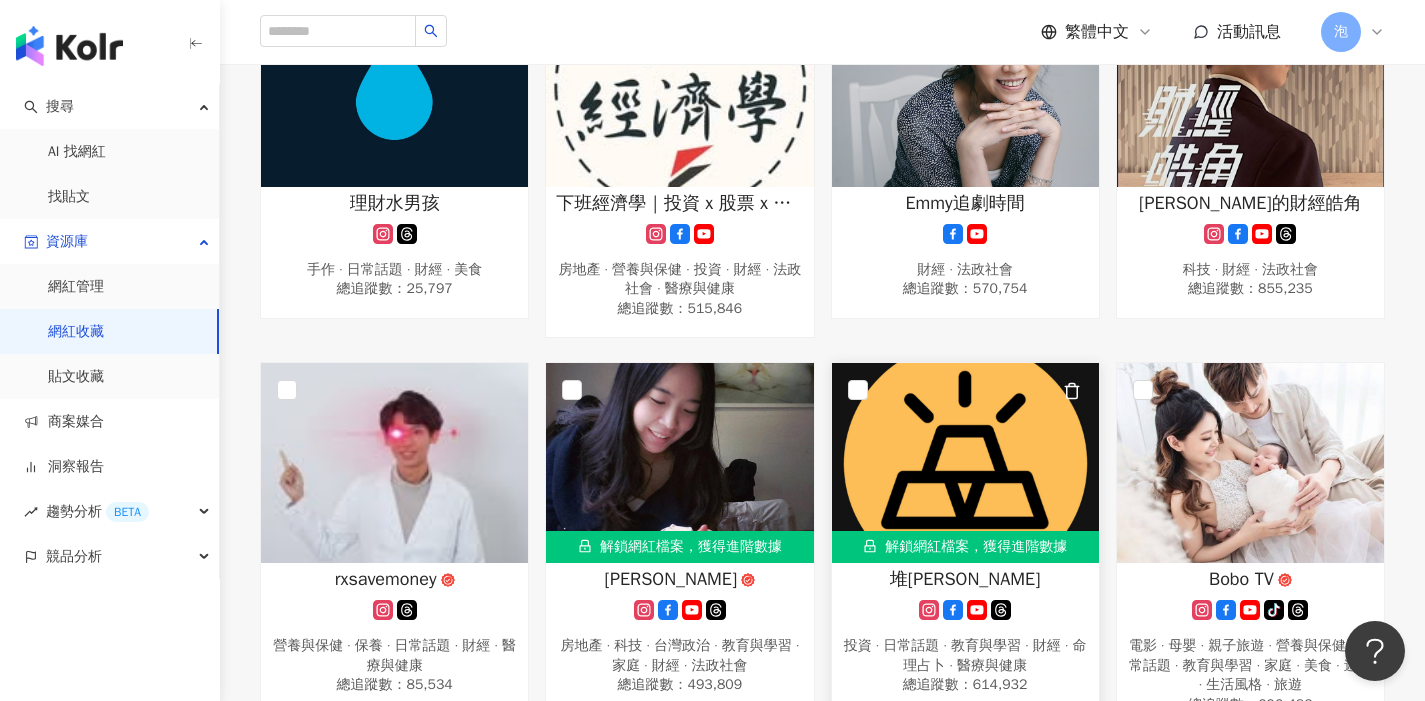 click at bounding box center [965, 463] 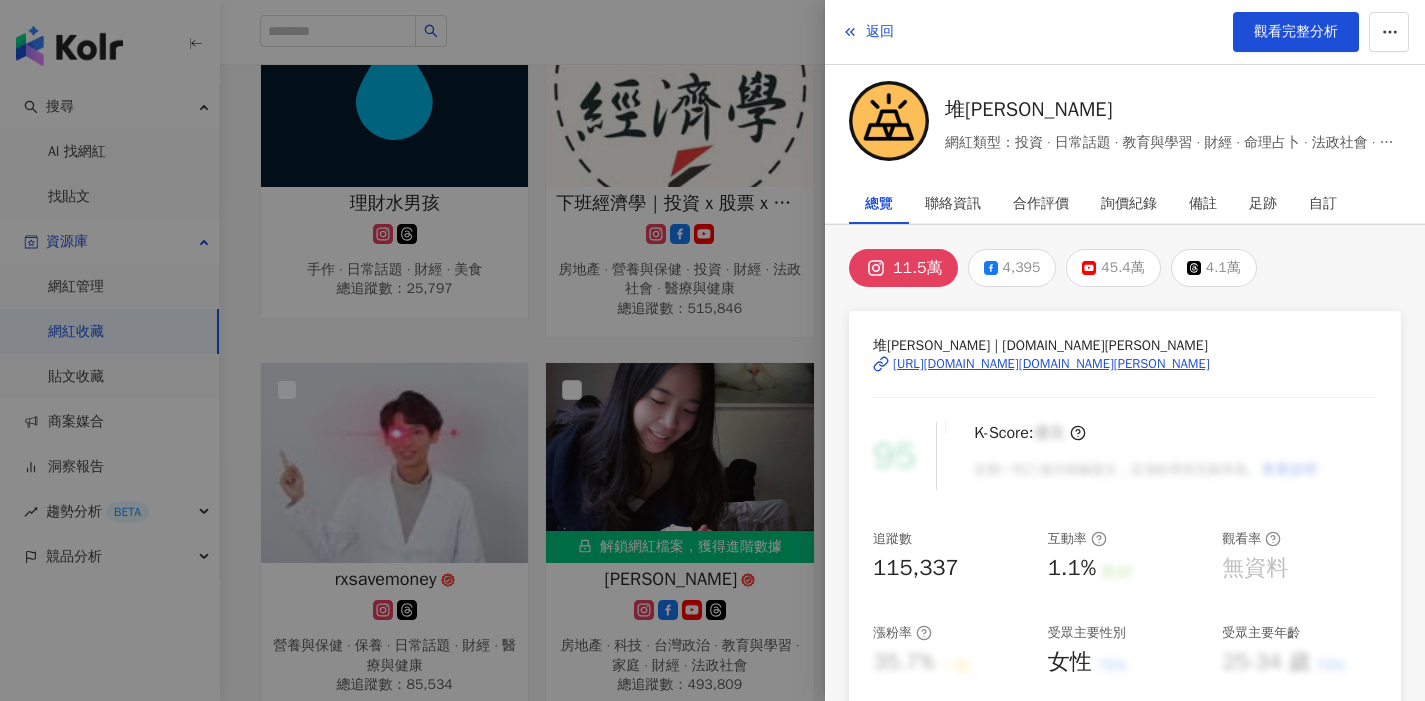 click on "[URL][DOMAIN_NAME][DOMAIN_NAME][PERSON_NAME]" at bounding box center (1051, 364) 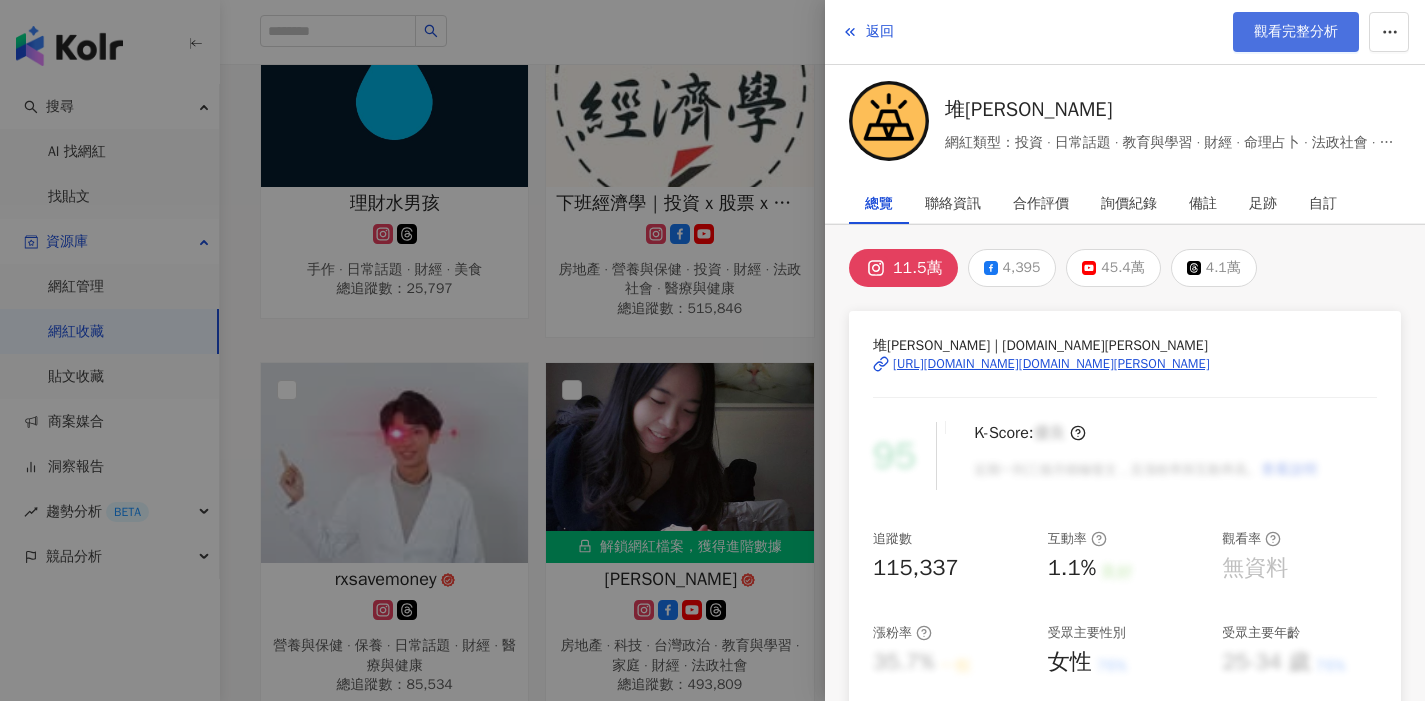 click on "觀看完整分析" at bounding box center [1296, 32] 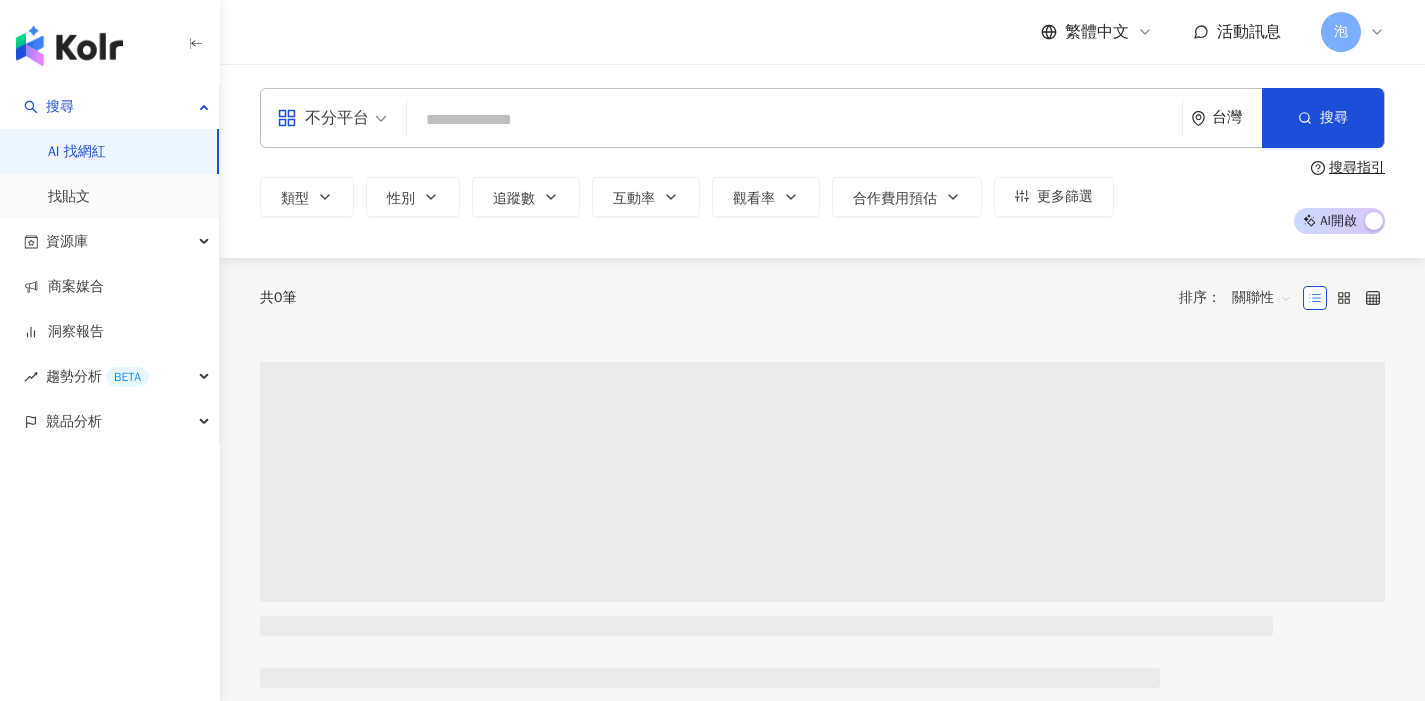scroll, scrollTop: 0, scrollLeft: 0, axis: both 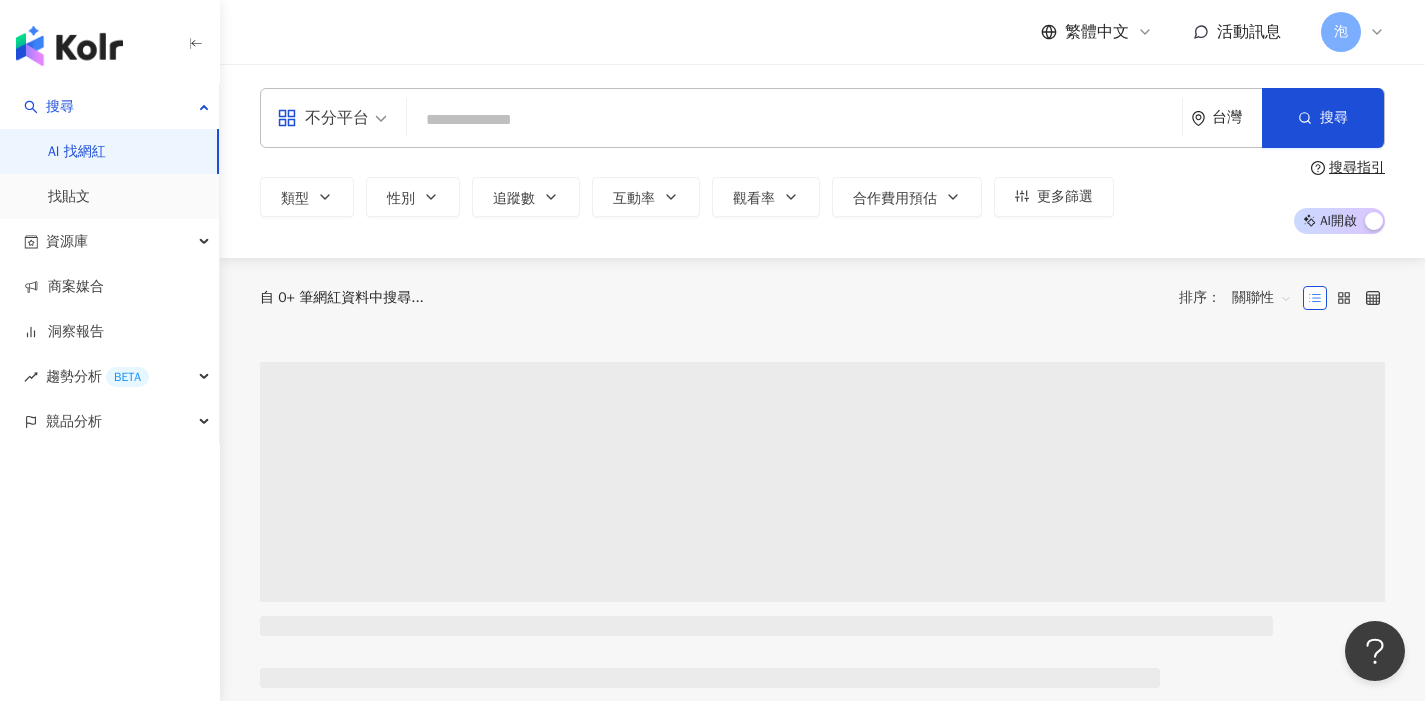 click on "不分平台 台灣 搜尋" at bounding box center (822, 118) 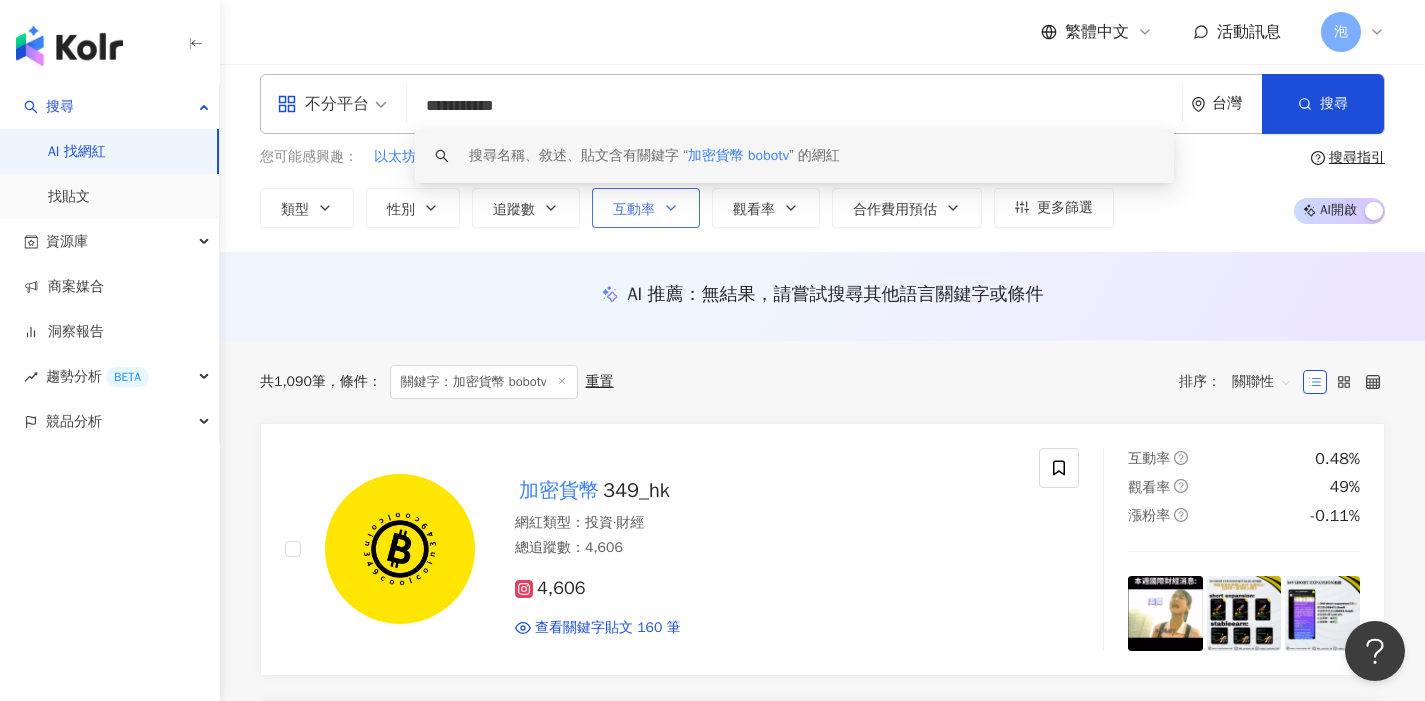 scroll, scrollTop: 0, scrollLeft: 0, axis: both 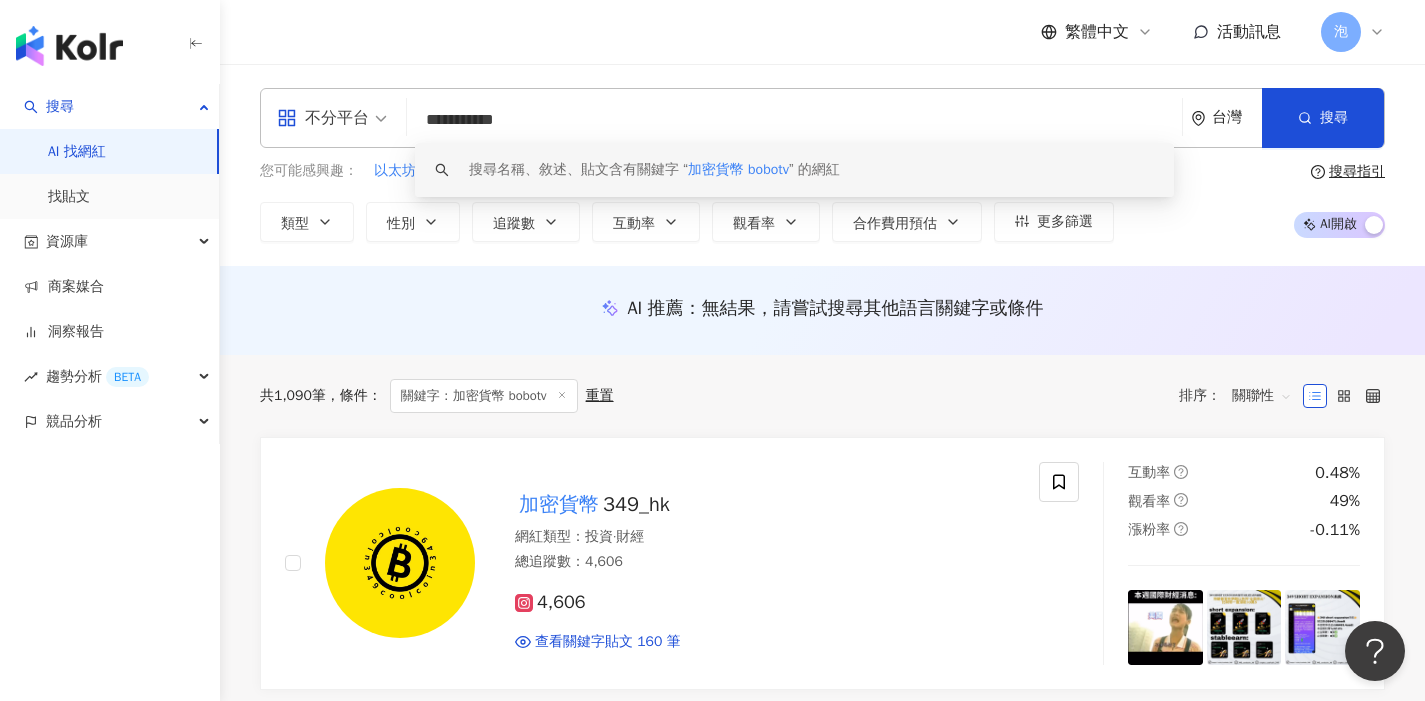 click on "**********" at bounding box center [794, 120] 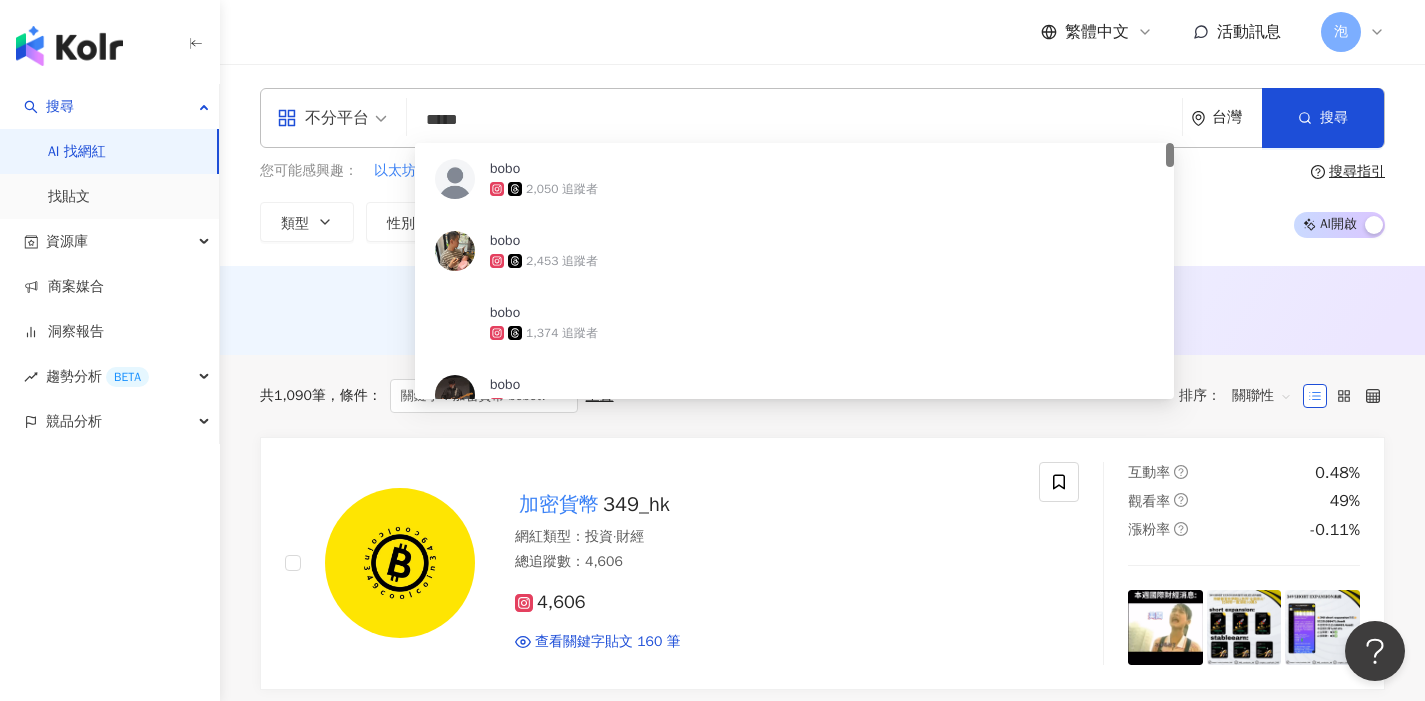 type on "******" 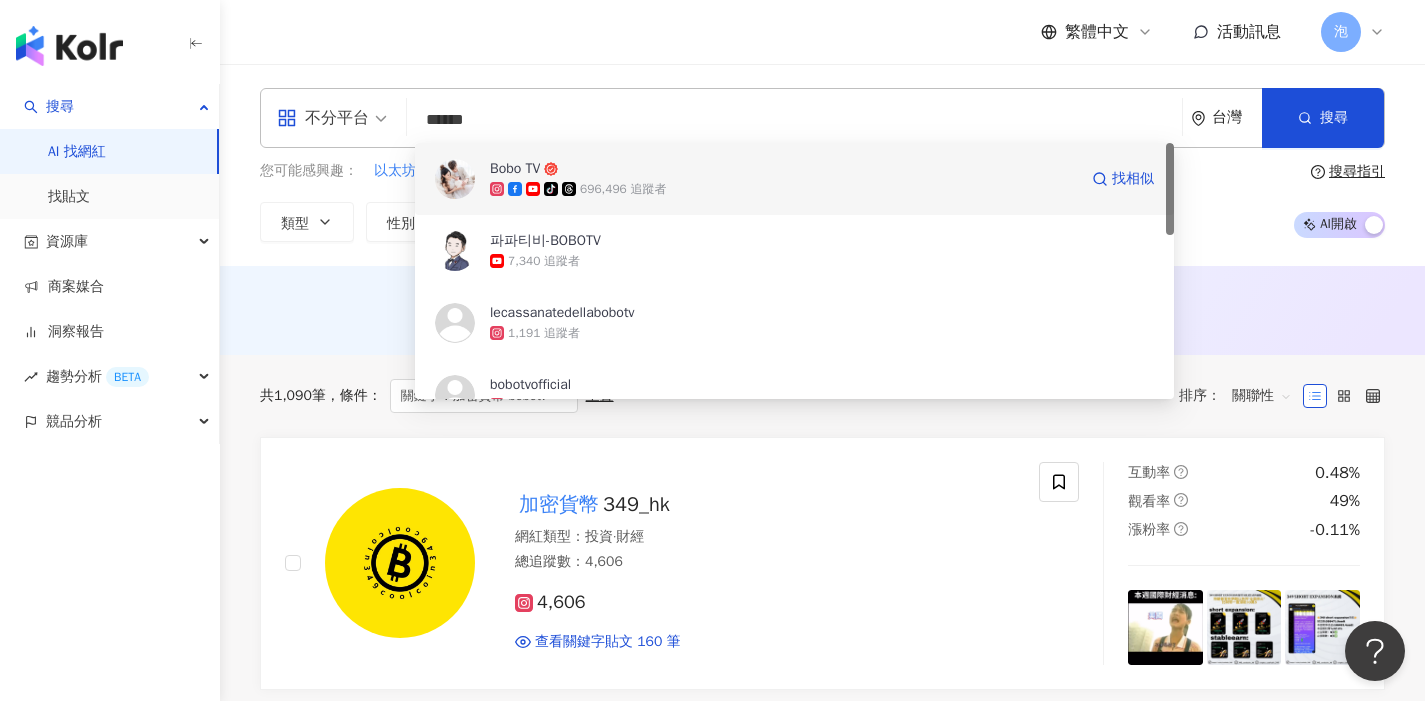click on "Bobo TV" at bounding box center [783, 169] 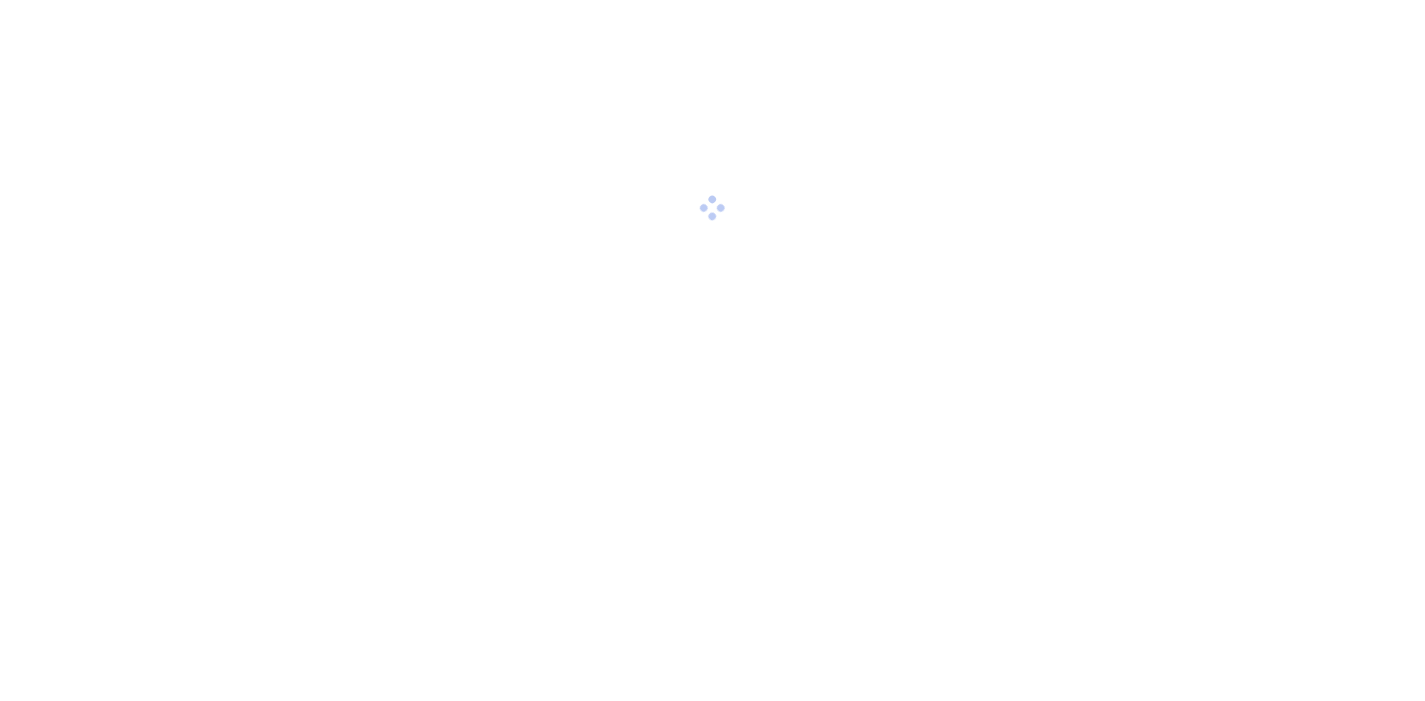 scroll, scrollTop: 0, scrollLeft: 0, axis: both 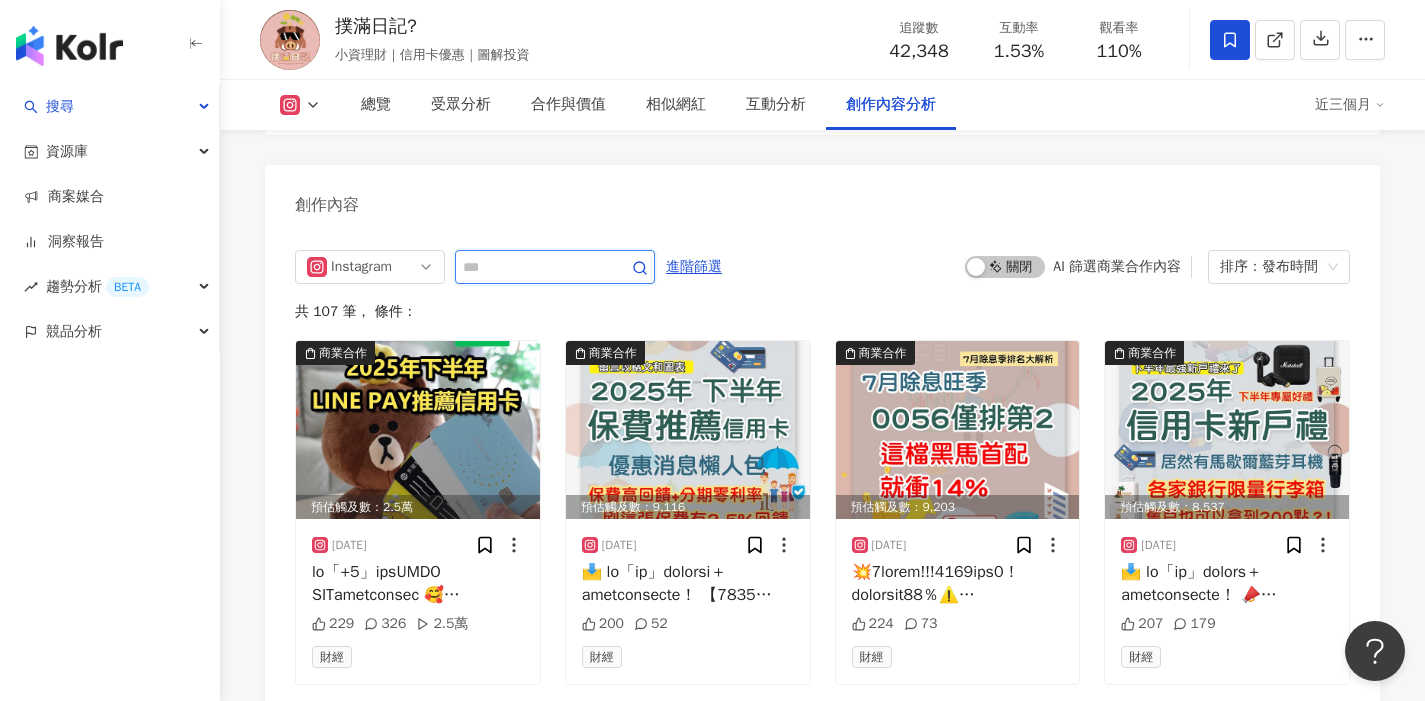 click at bounding box center (533, 267) 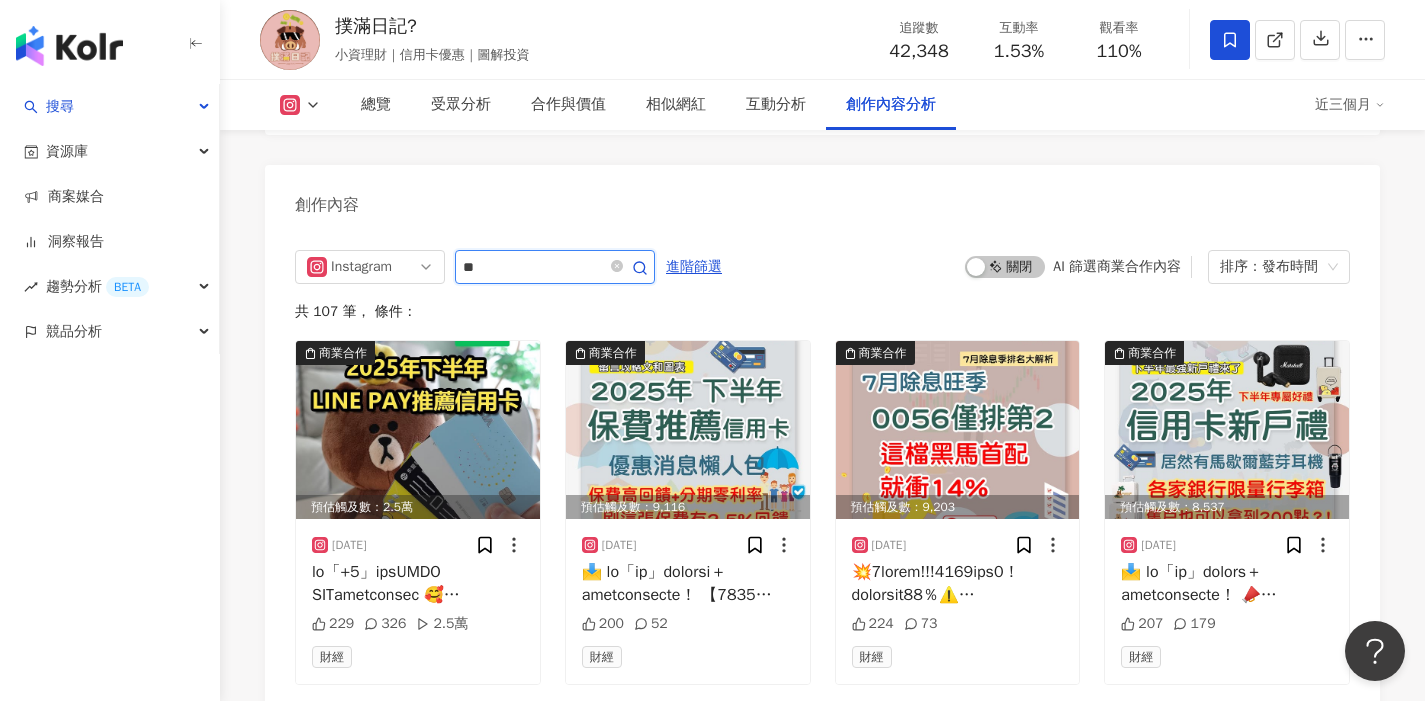 type on "*" 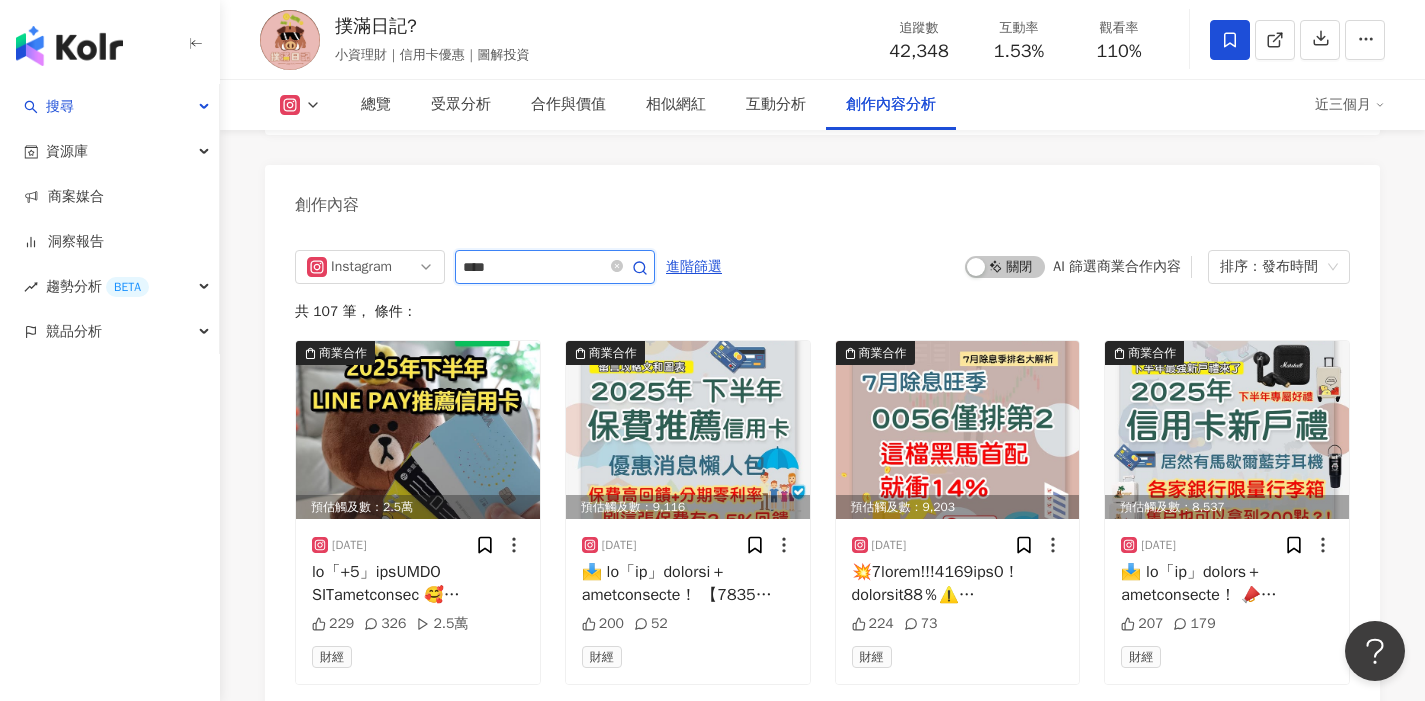type on "****" 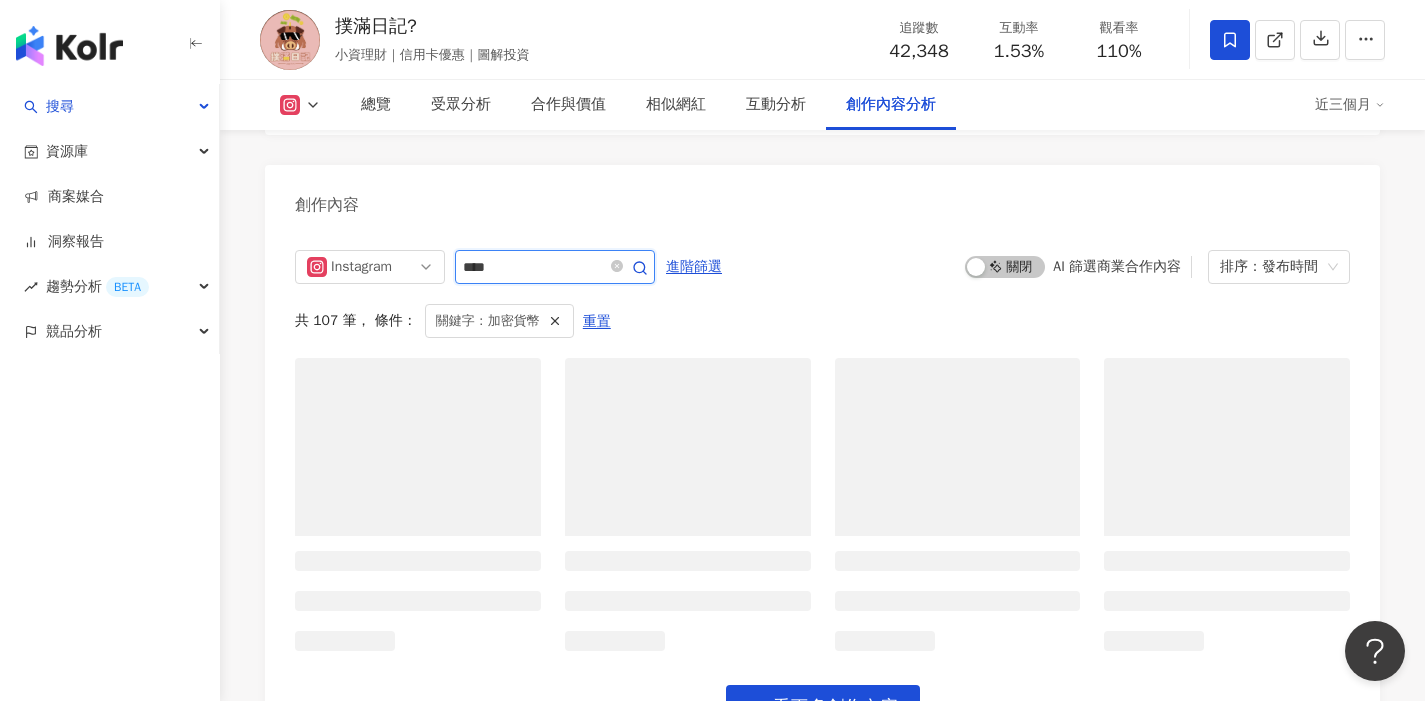 scroll, scrollTop: 5638, scrollLeft: 0, axis: vertical 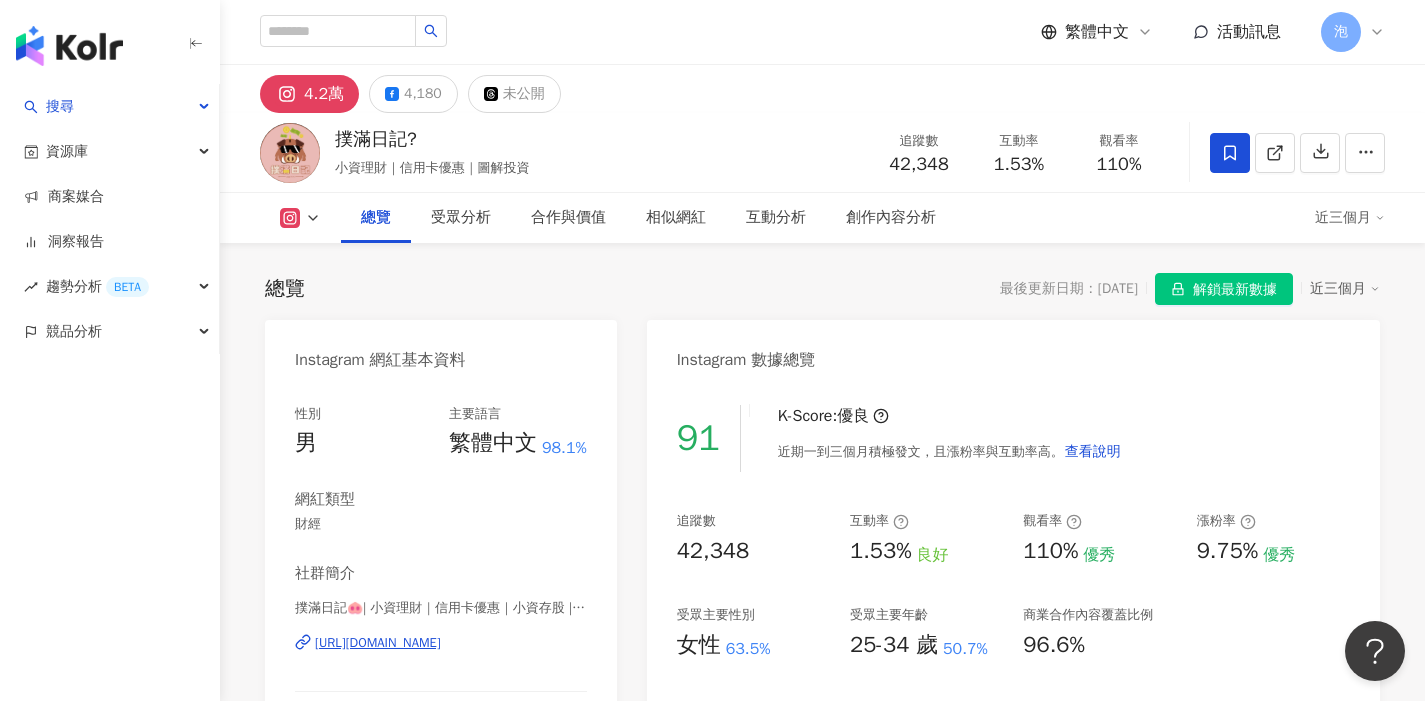 click on "https://www.instagram.com/piggy_bank20/" at bounding box center (378, 643) 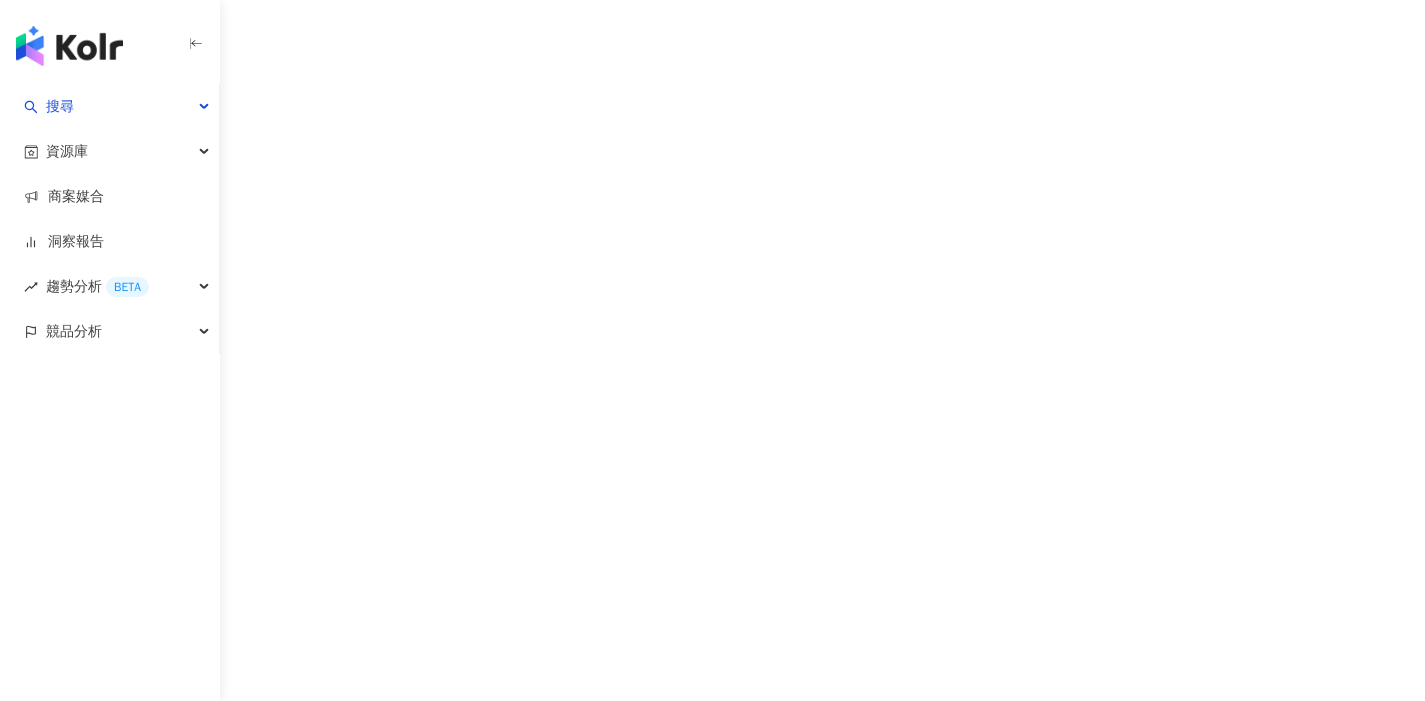 scroll, scrollTop: 0, scrollLeft: 0, axis: both 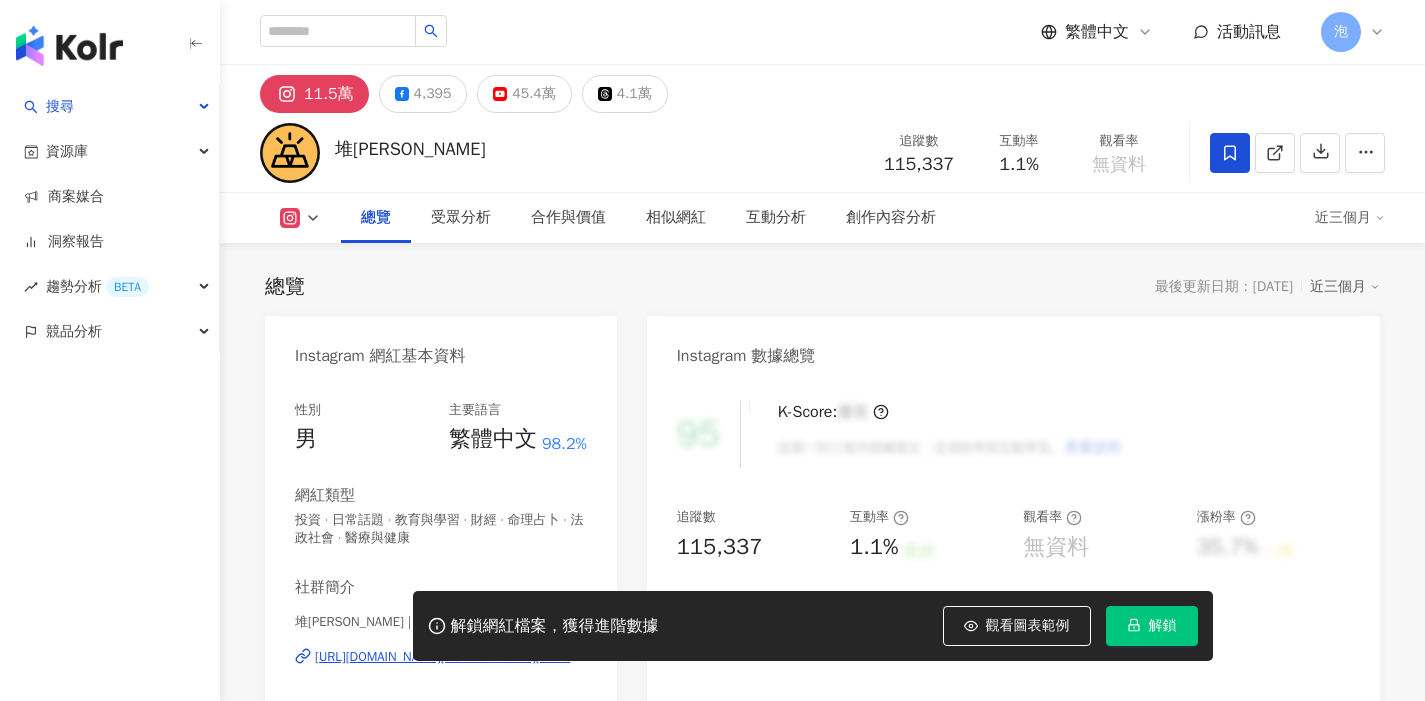 click on "解鎖" at bounding box center (1152, 626) 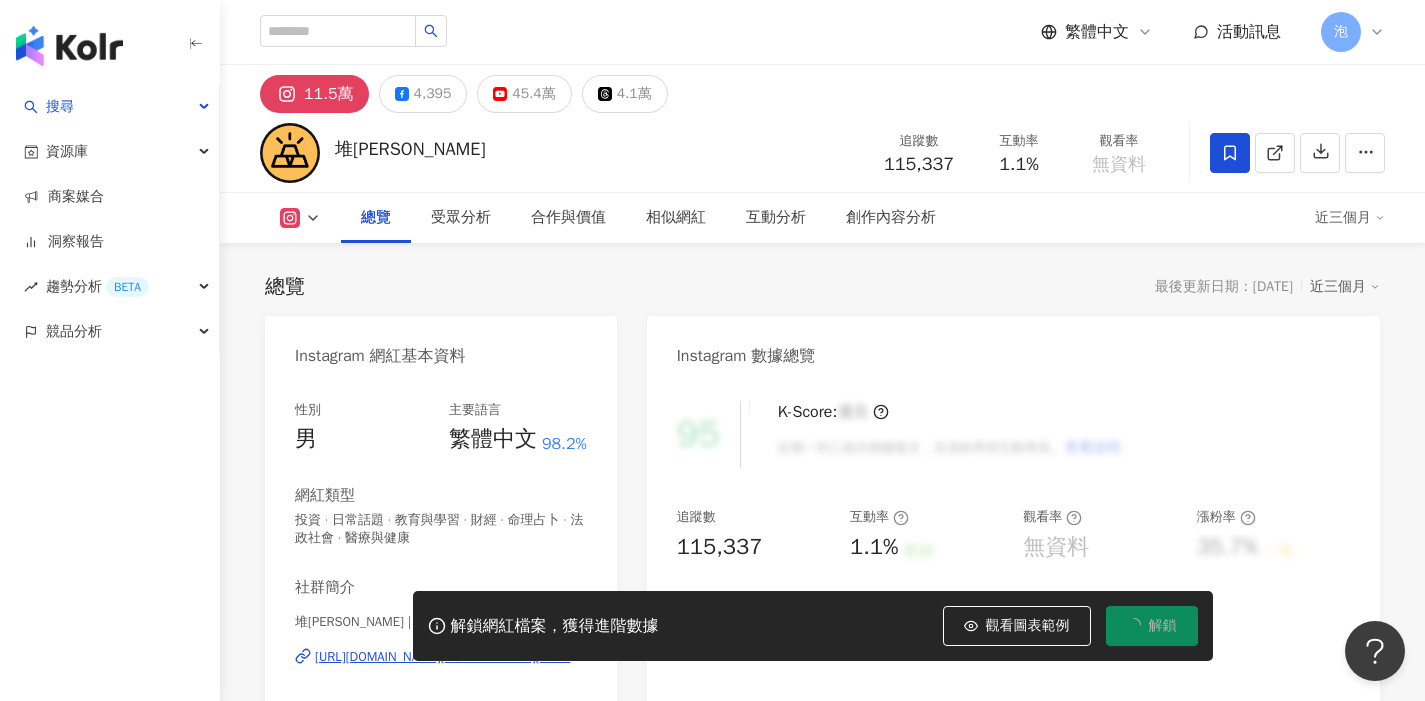 scroll, scrollTop: 0, scrollLeft: 0, axis: both 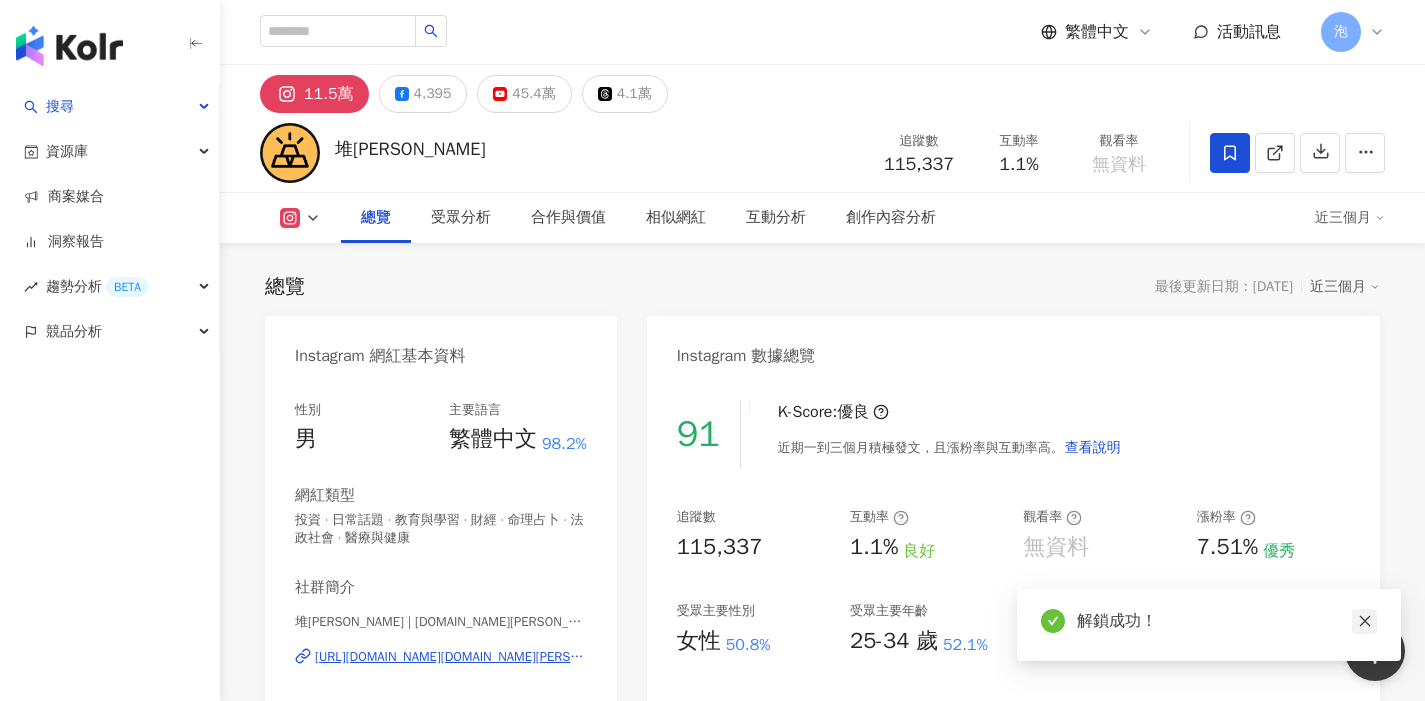 click 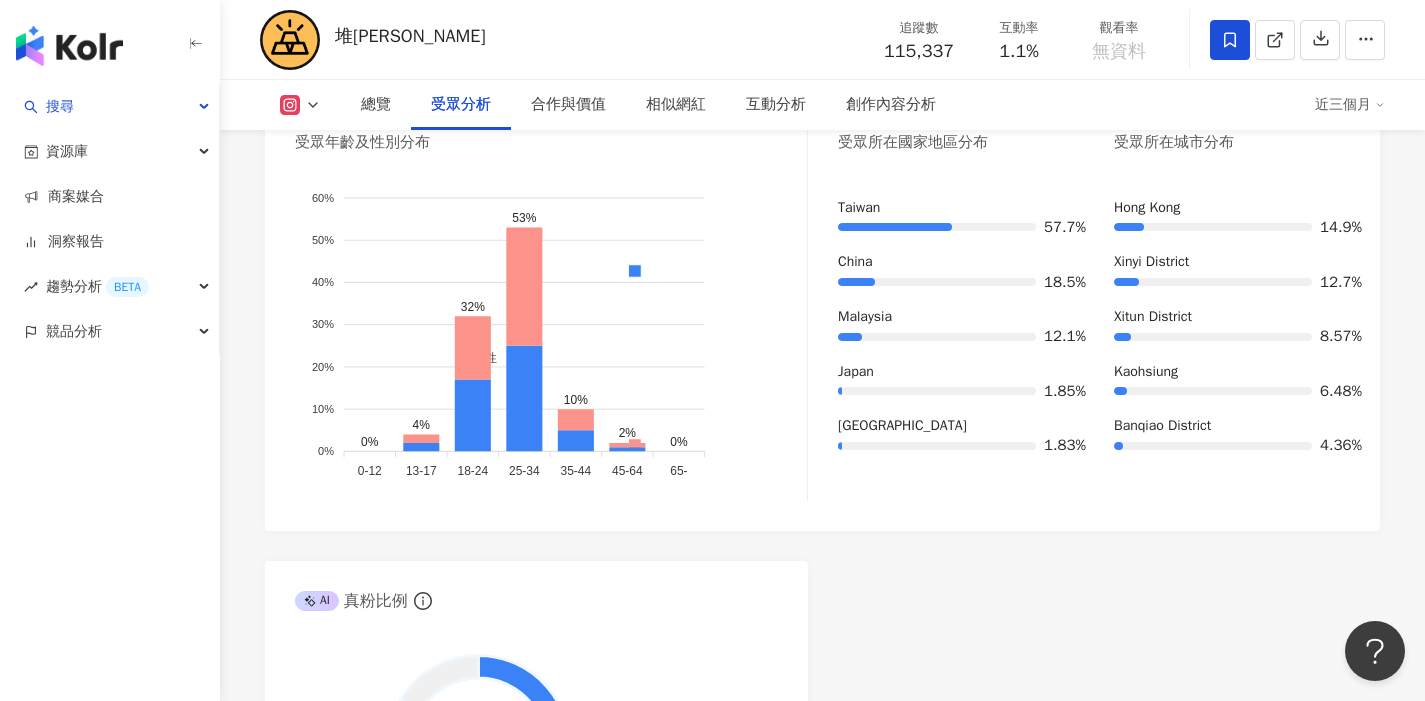 scroll, scrollTop: 1458, scrollLeft: 0, axis: vertical 